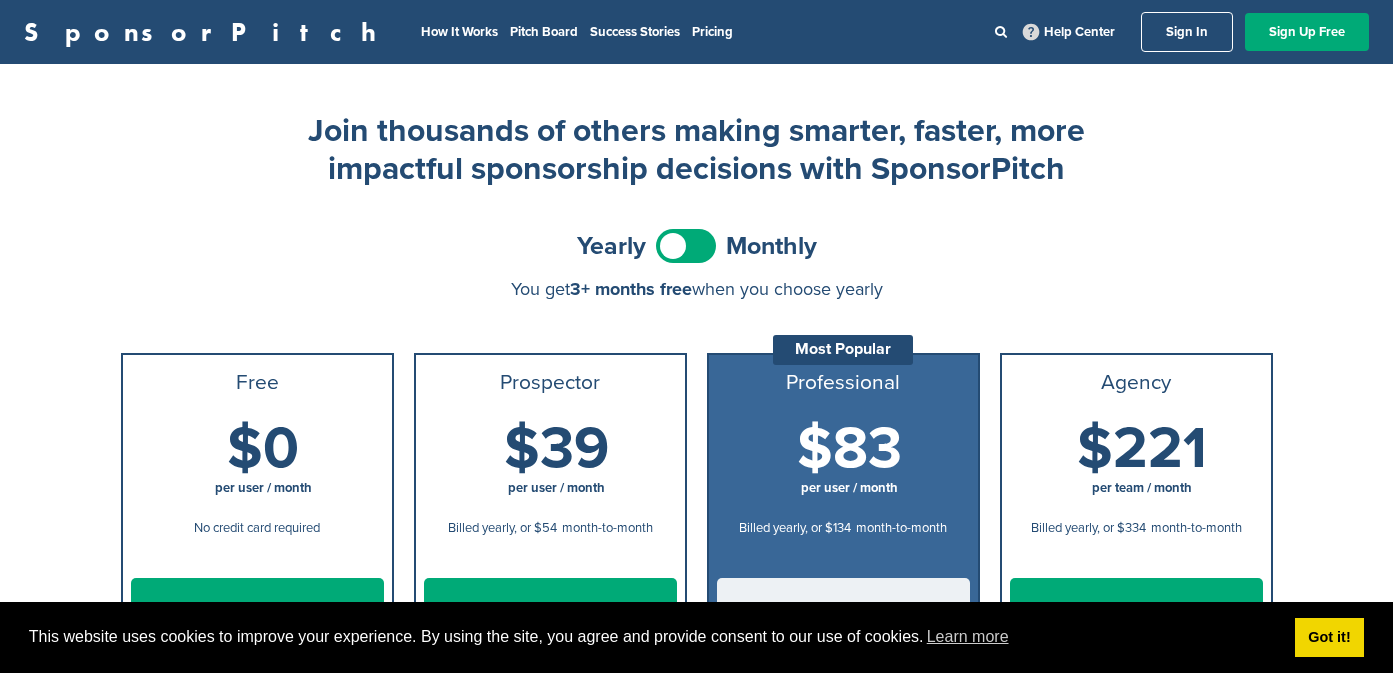 scroll, scrollTop: 0, scrollLeft: 0, axis: both 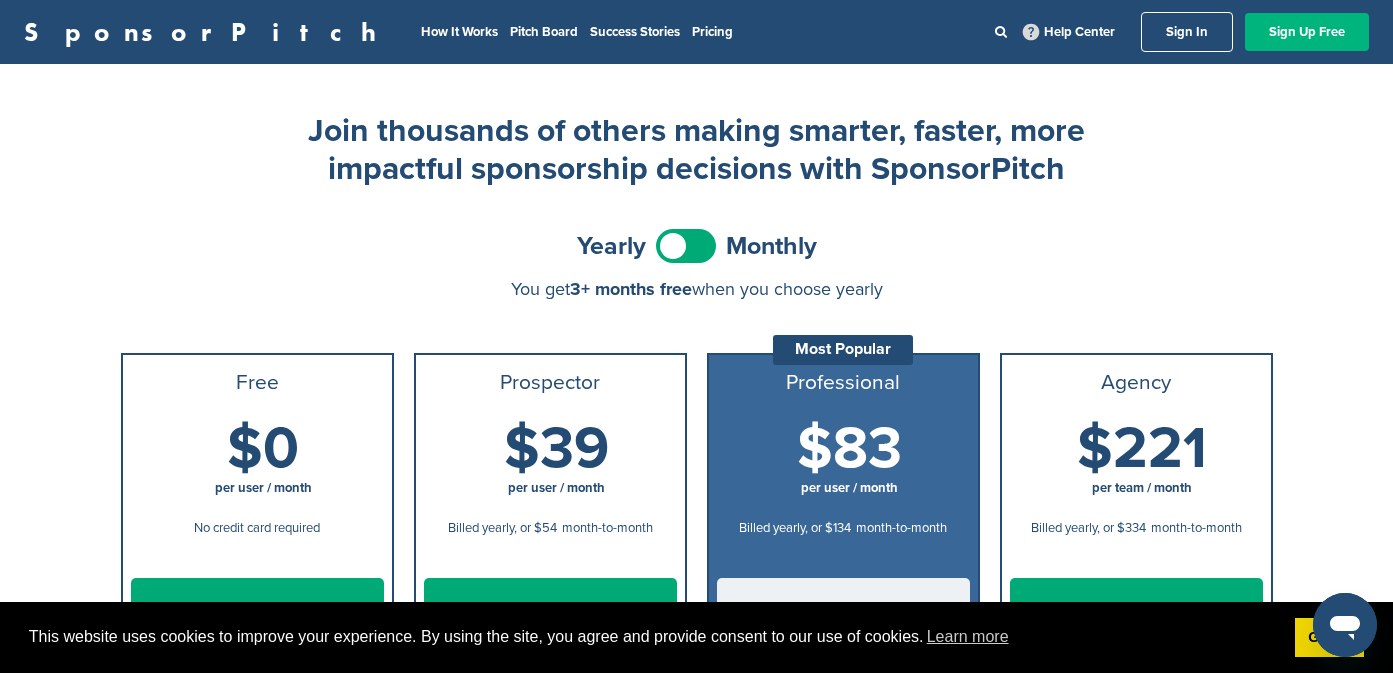 click on "Sign Up Free" at bounding box center (1307, 32) 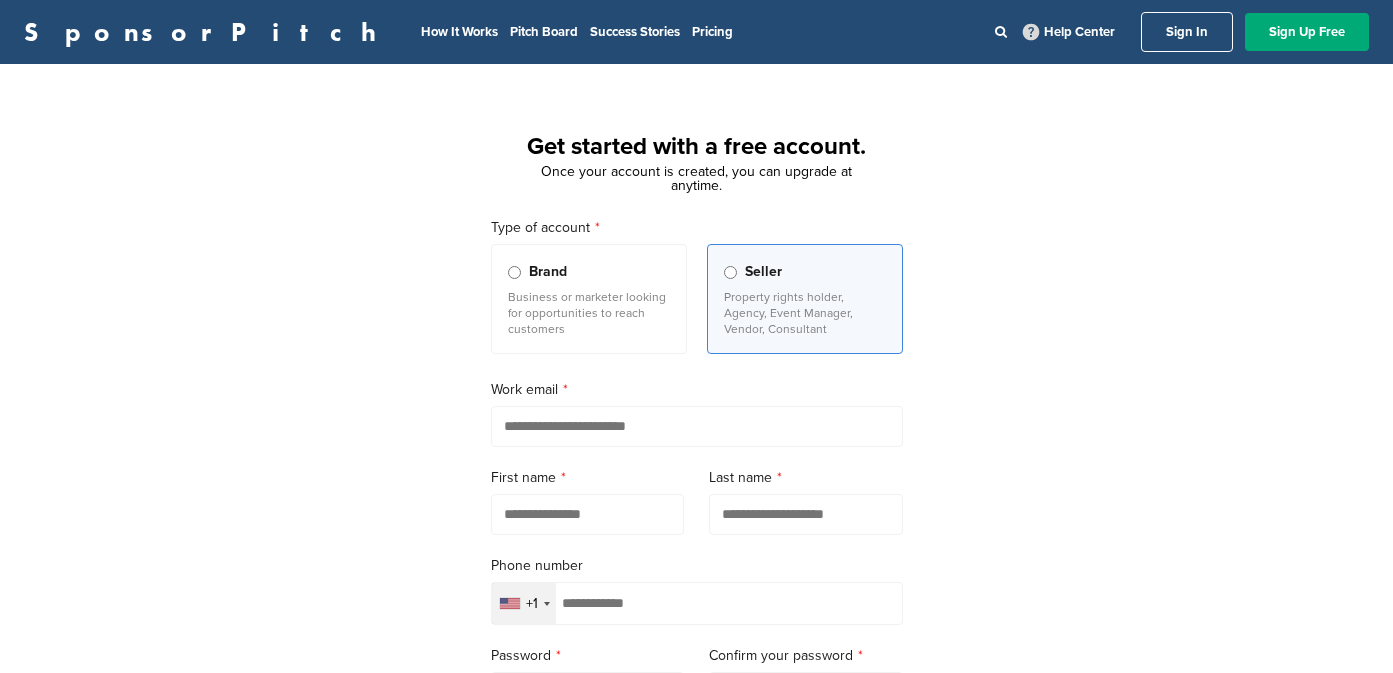 scroll, scrollTop: 0, scrollLeft: 0, axis: both 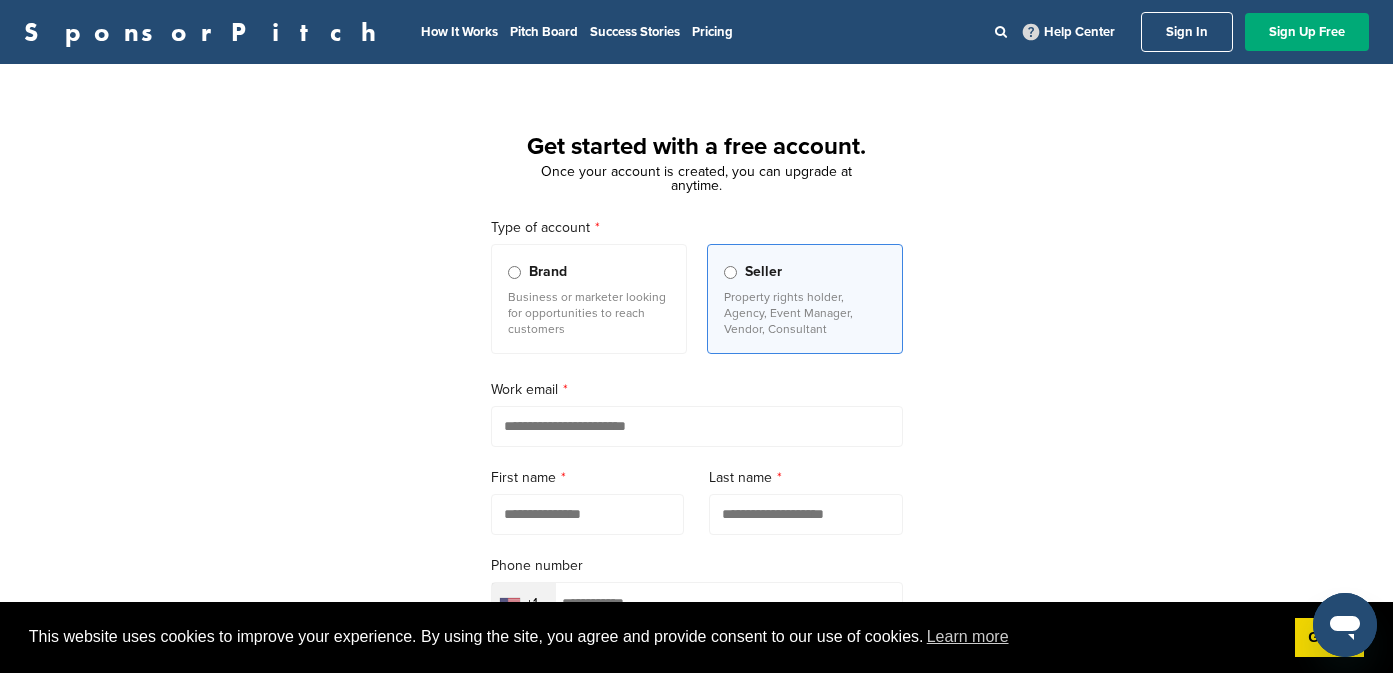 click on "Sign In" at bounding box center (1187, 32) 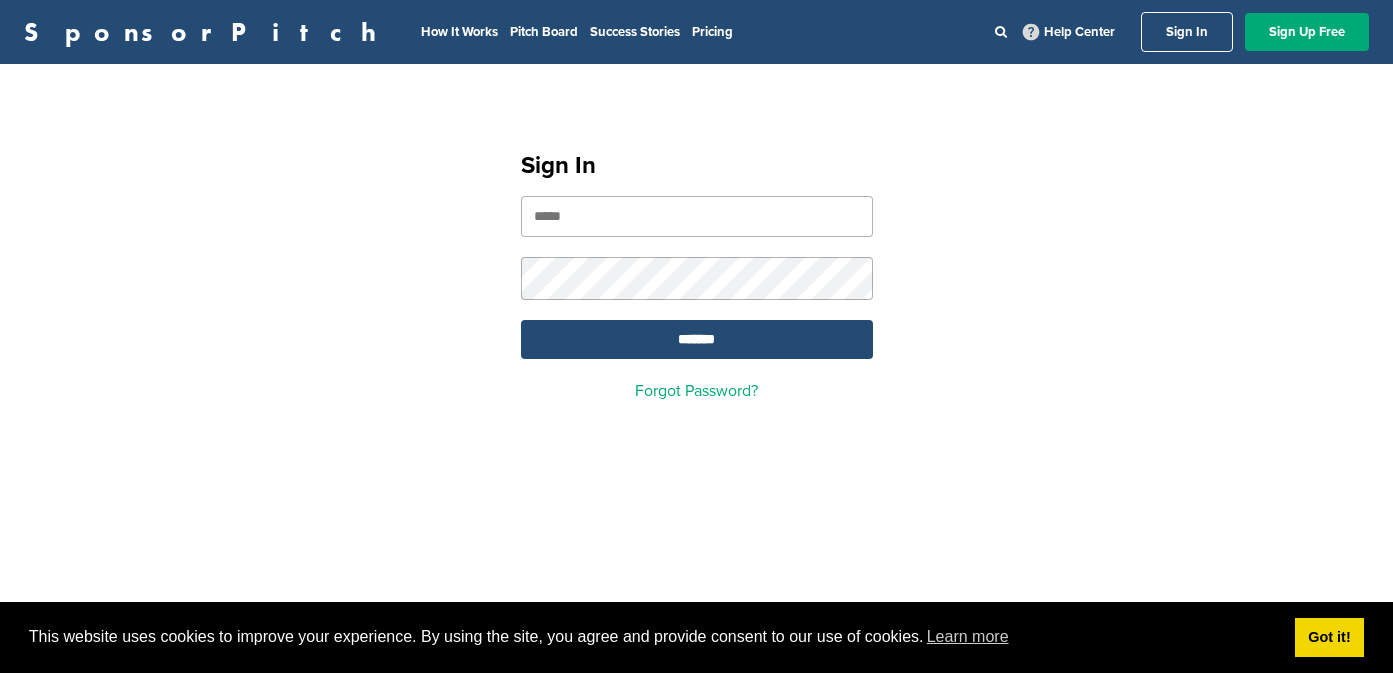 scroll, scrollTop: 0, scrollLeft: 0, axis: both 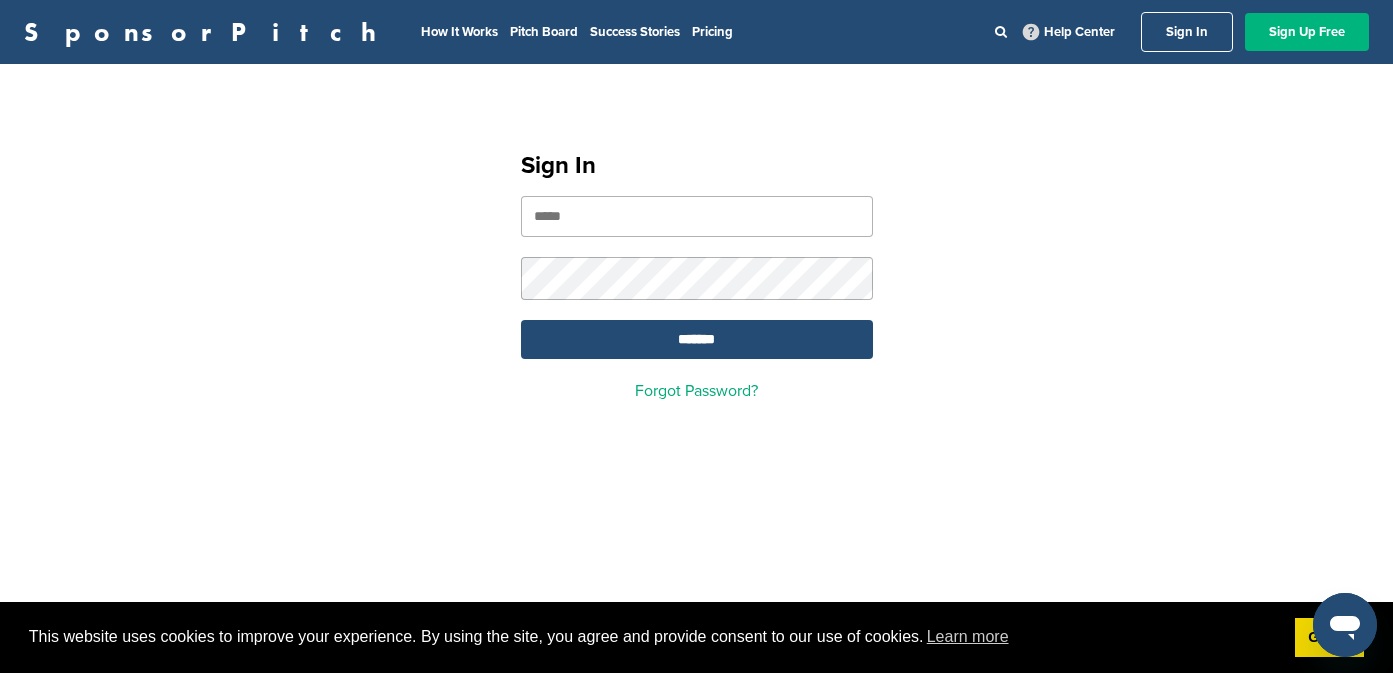 click on "Sign Up Free" at bounding box center [1307, 32] 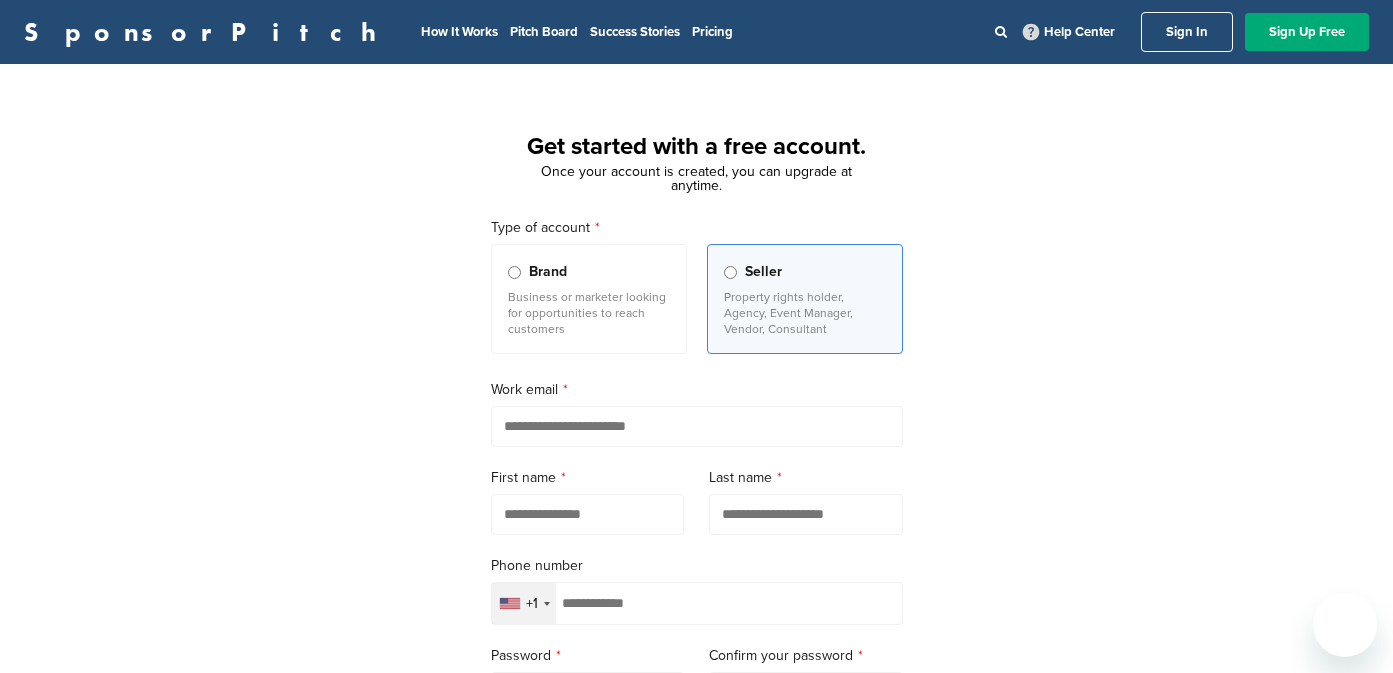 scroll, scrollTop: 0, scrollLeft: 0, axis: both 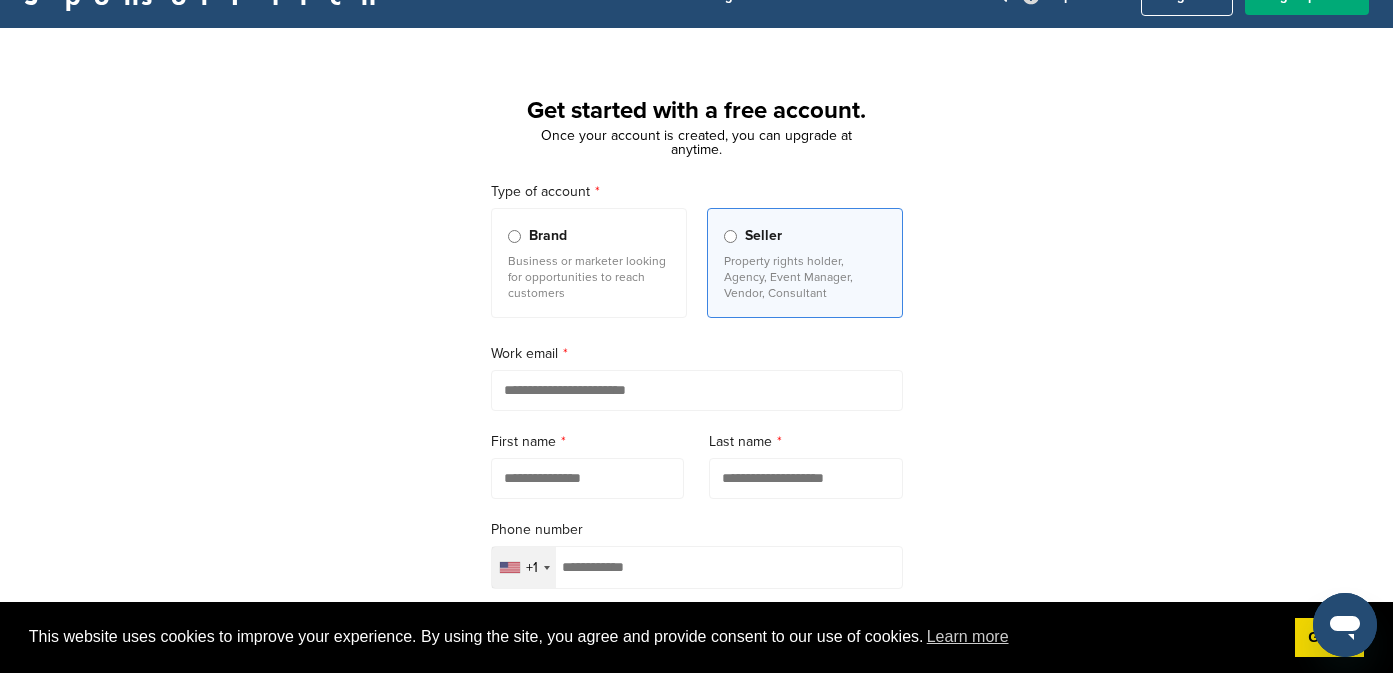 click at bounding box center (697, 390) 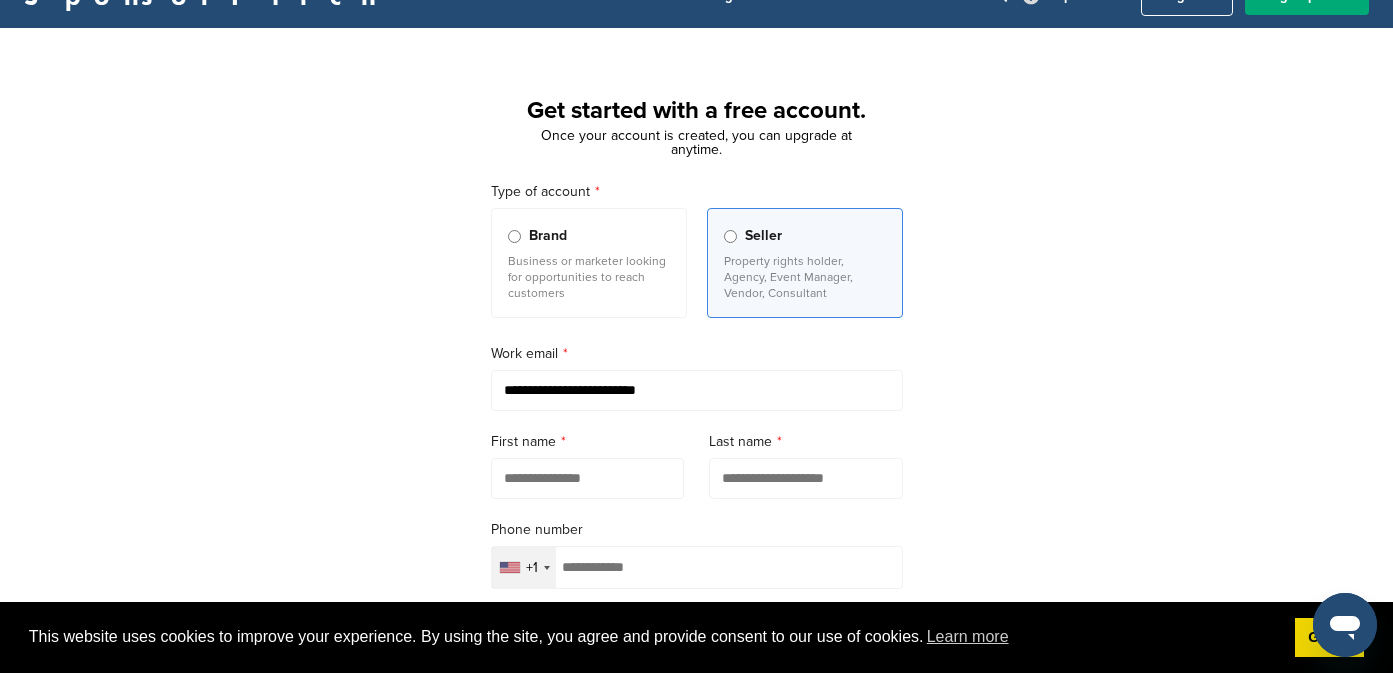 type on "****" 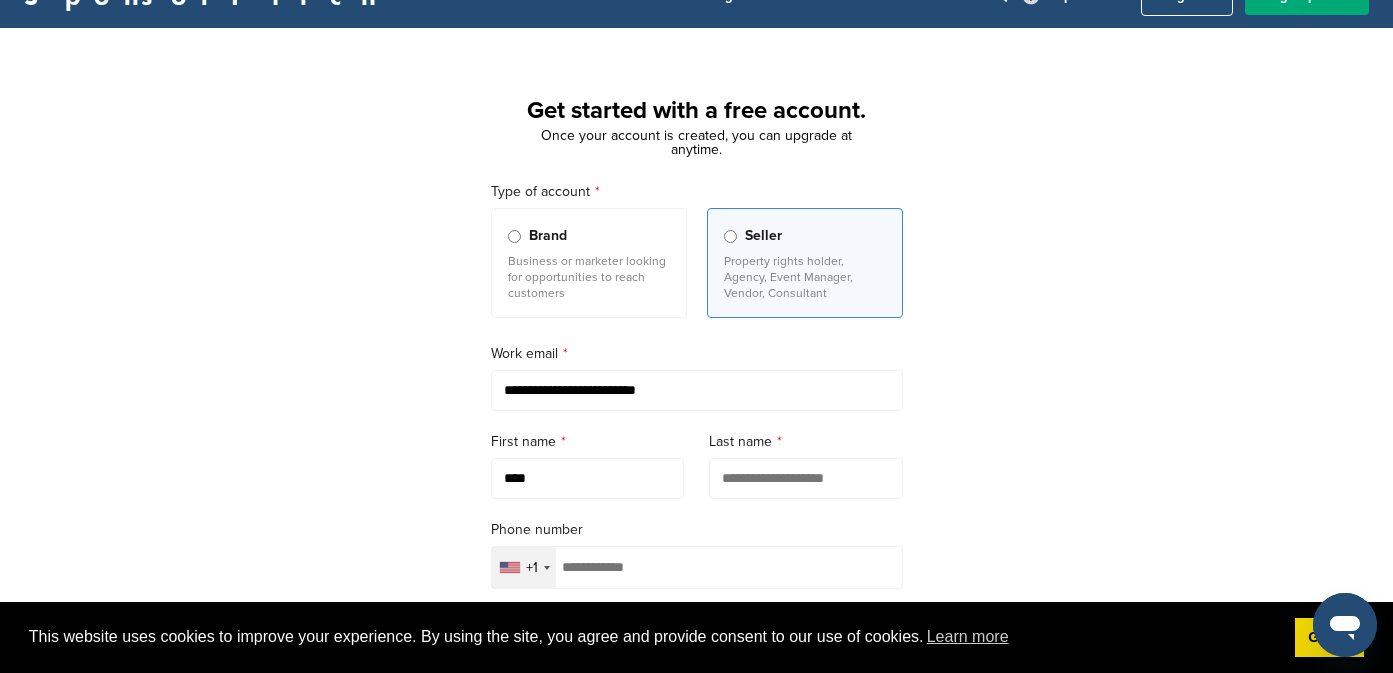 type on "*****" 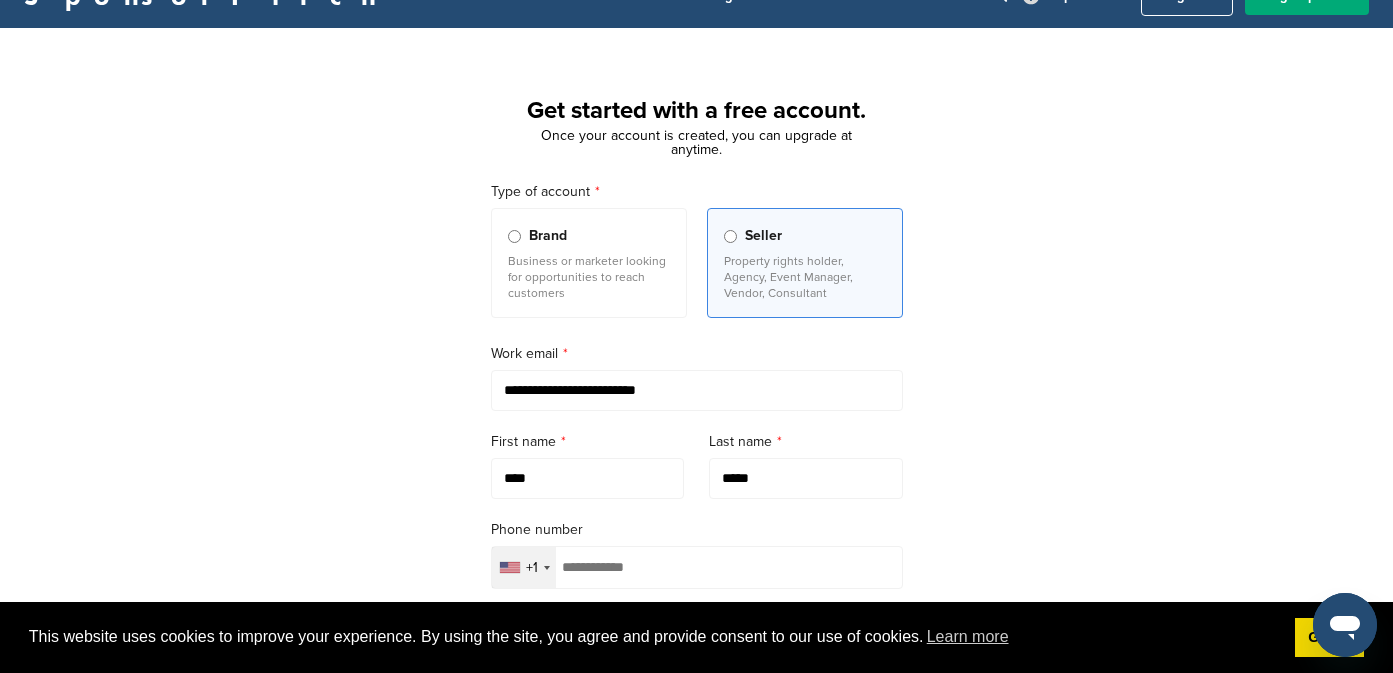 type on "**********" 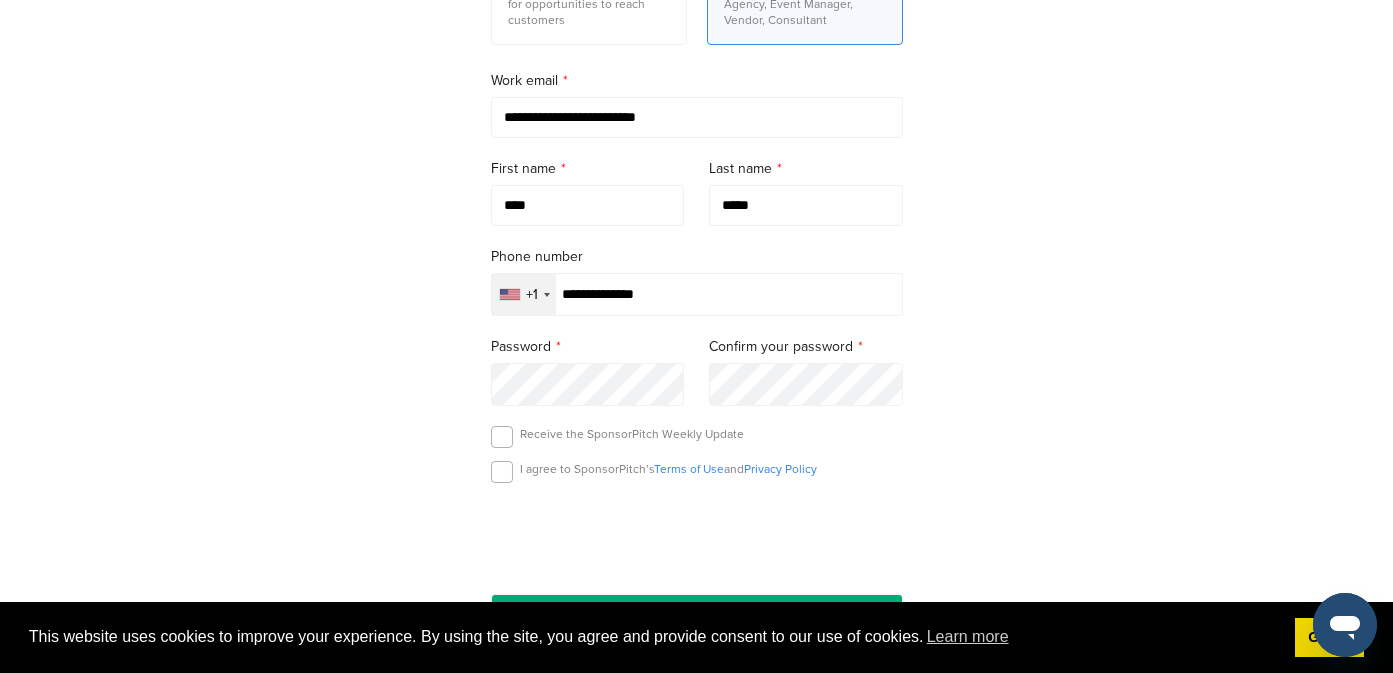 scroll, scrollTop: 312, scrollLeft: 0, axis: vertical 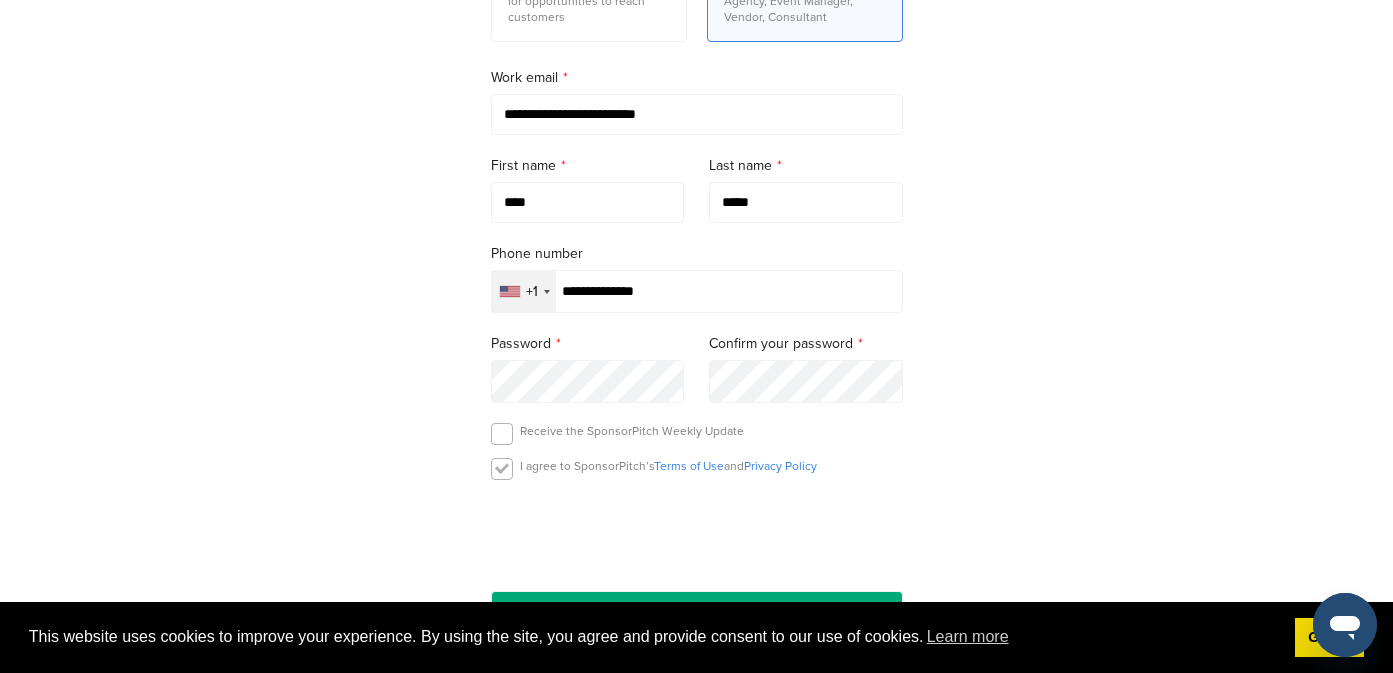 click at bounding box center [502, 469] 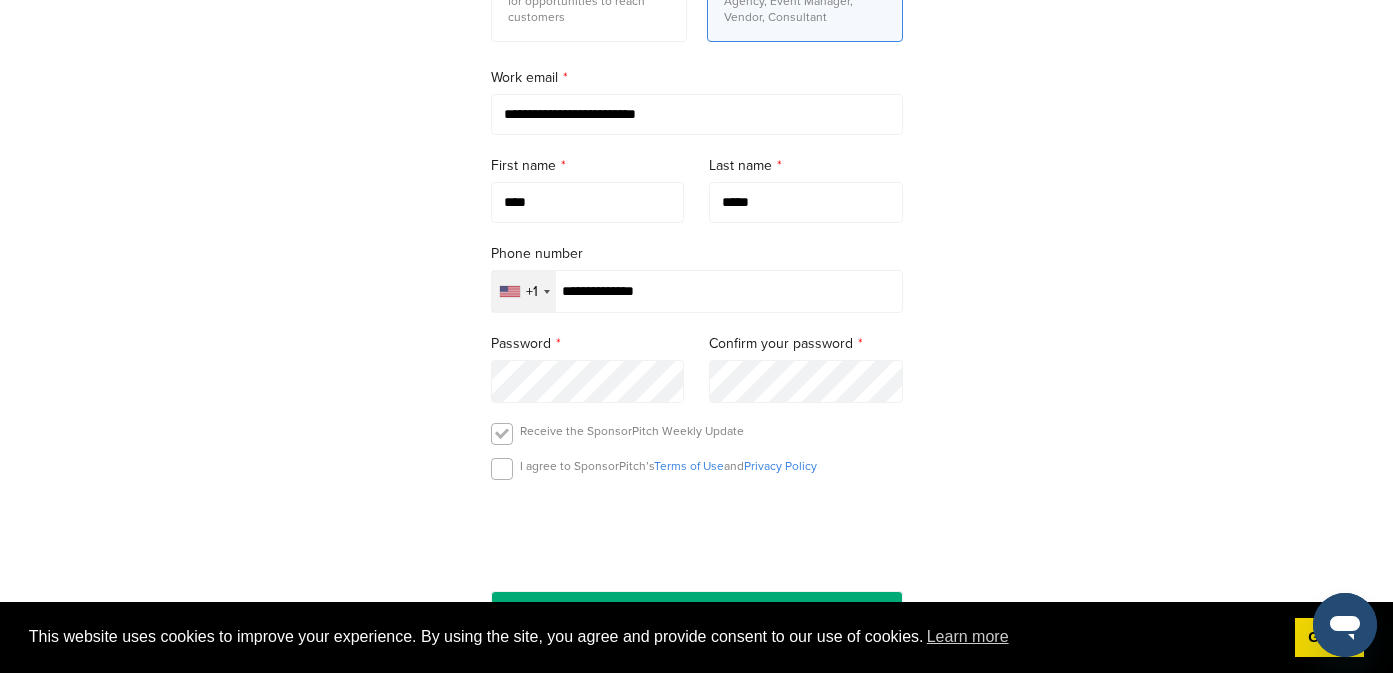 click at bounding box center (502, 434) 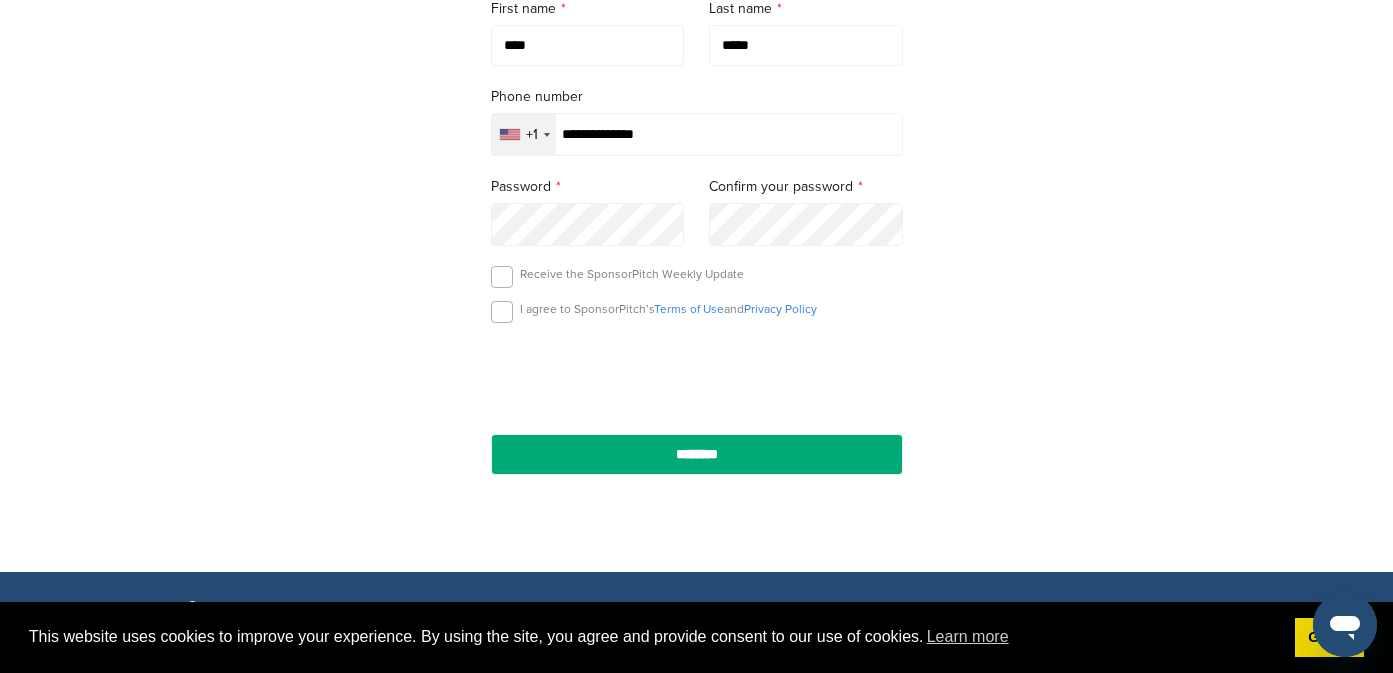 scroll, scrollTop: 527, scrollLeft: 0, axis: vertical 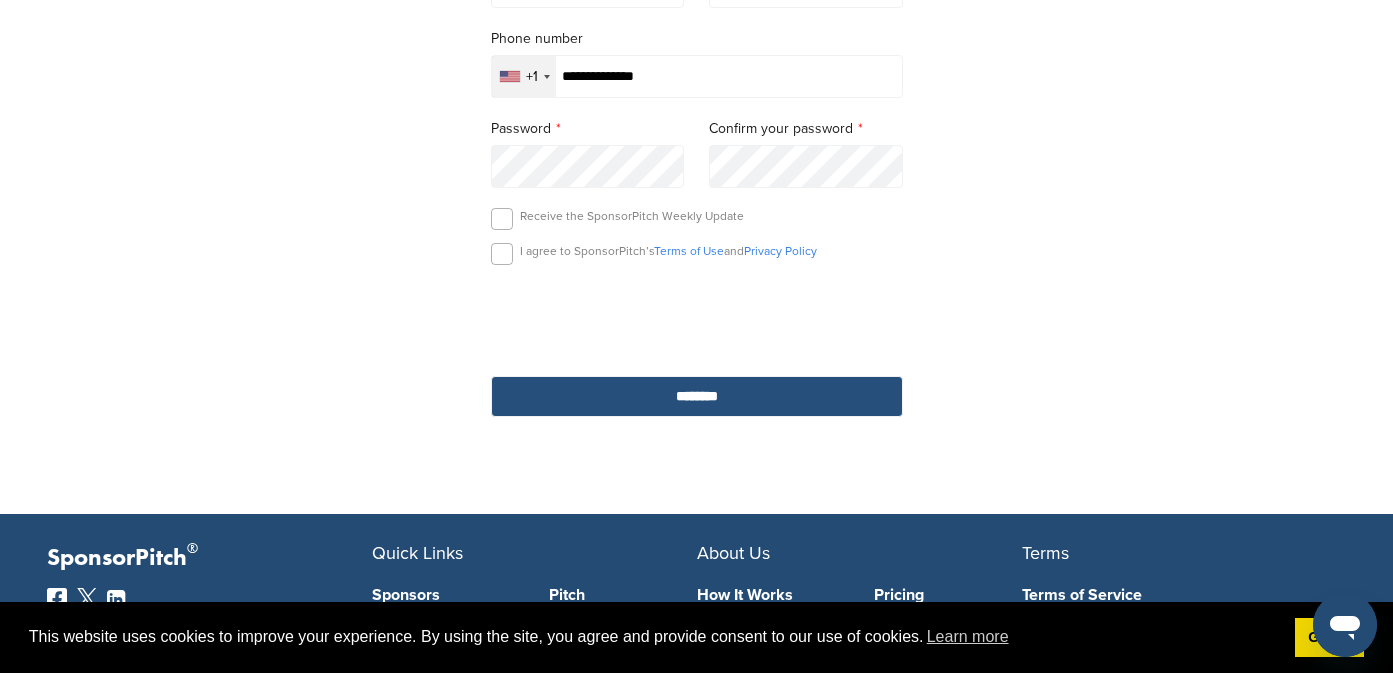 click on "********" at bounding box center [697, 396] 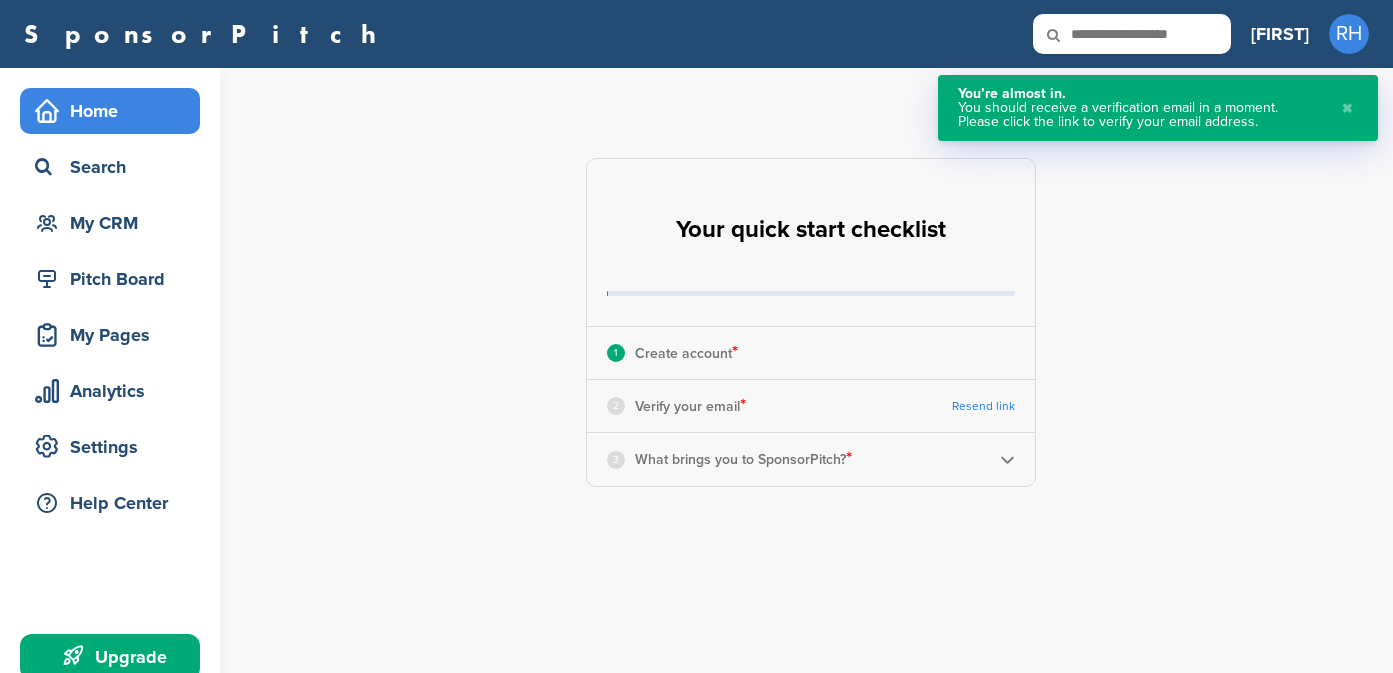 scroll, scrollTop: 0, scrollLeft: 0, axis: both 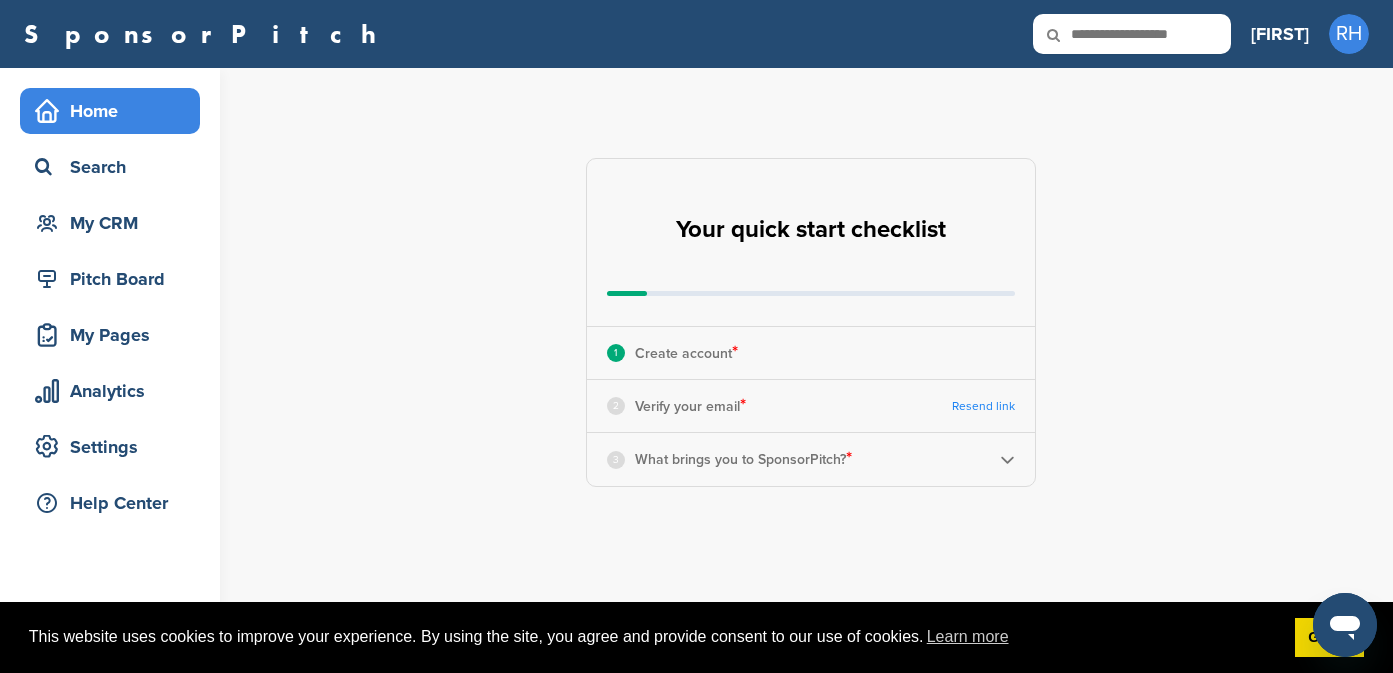 click on "Verify your email
*" at bounding box center [690, 406] 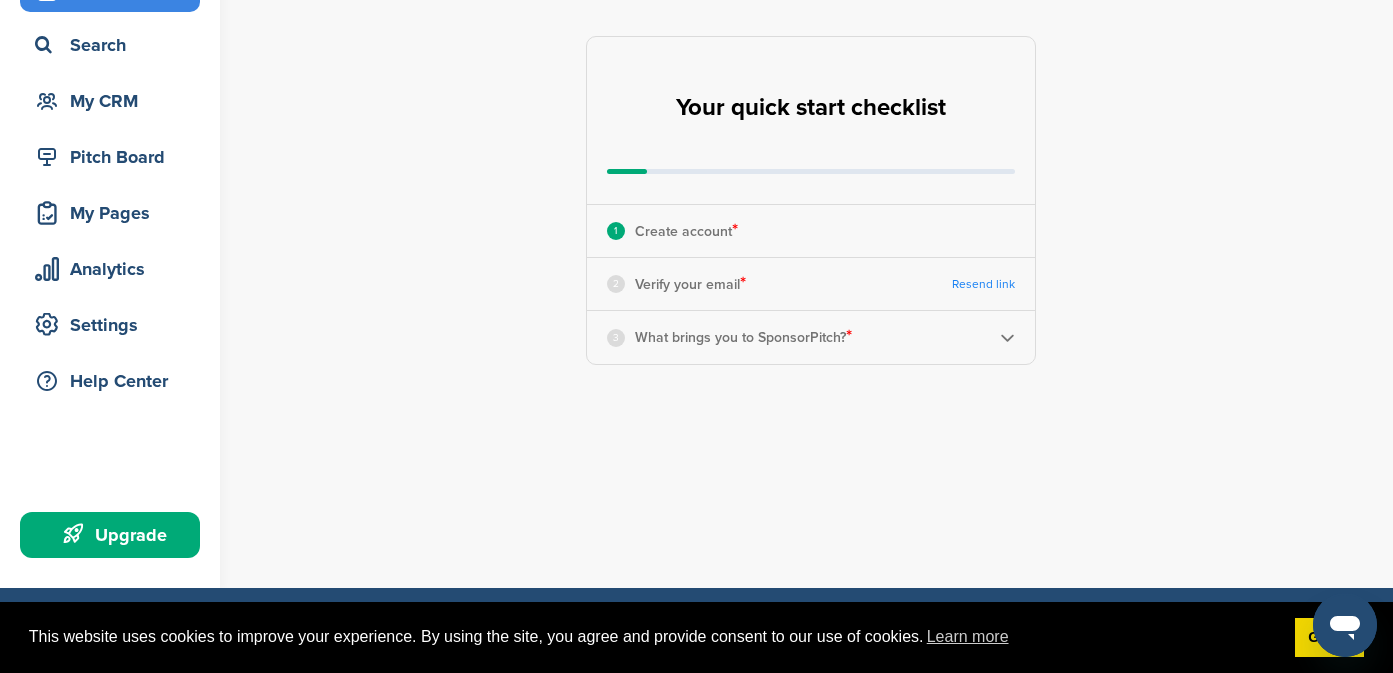 scroll, scrollTop: 119, scrollLeft: 0, axis: vertical 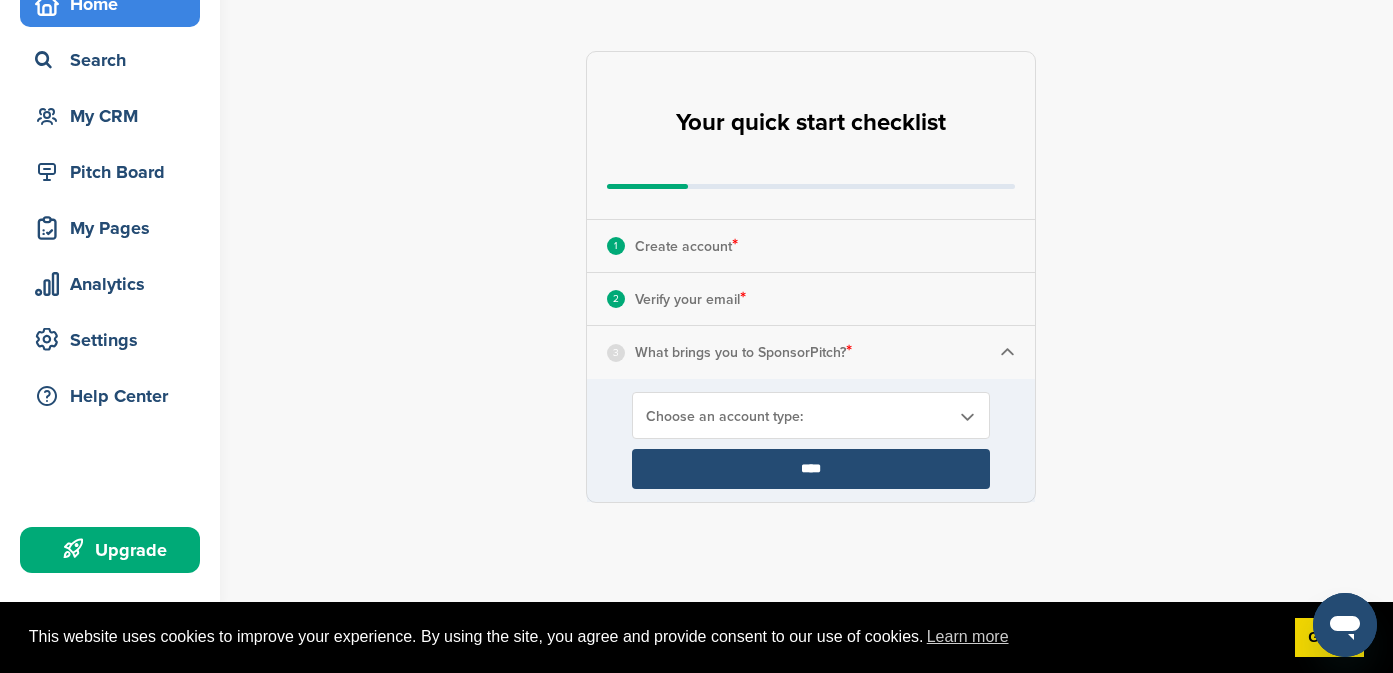 click on "Choose an account type:" at bounding box center (798, 416) 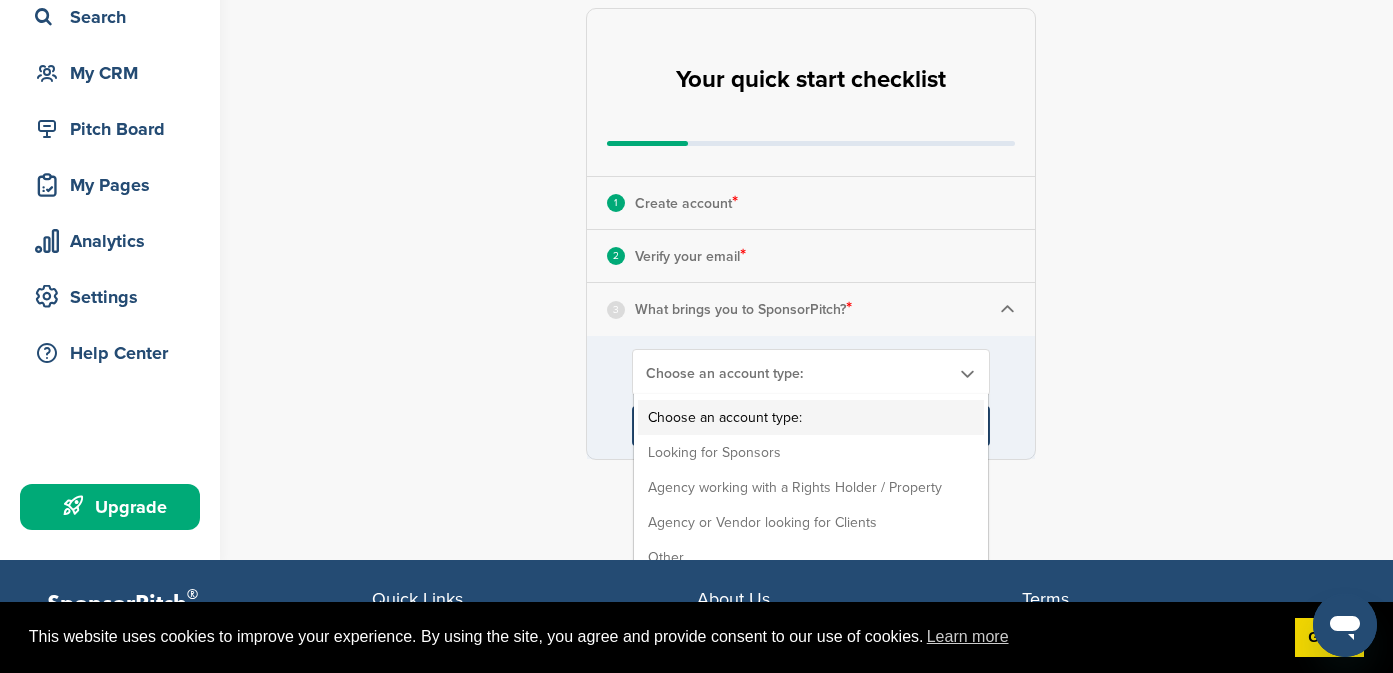 scroll, scrollTop: 166, scrollLeft: 0, axis: vertical 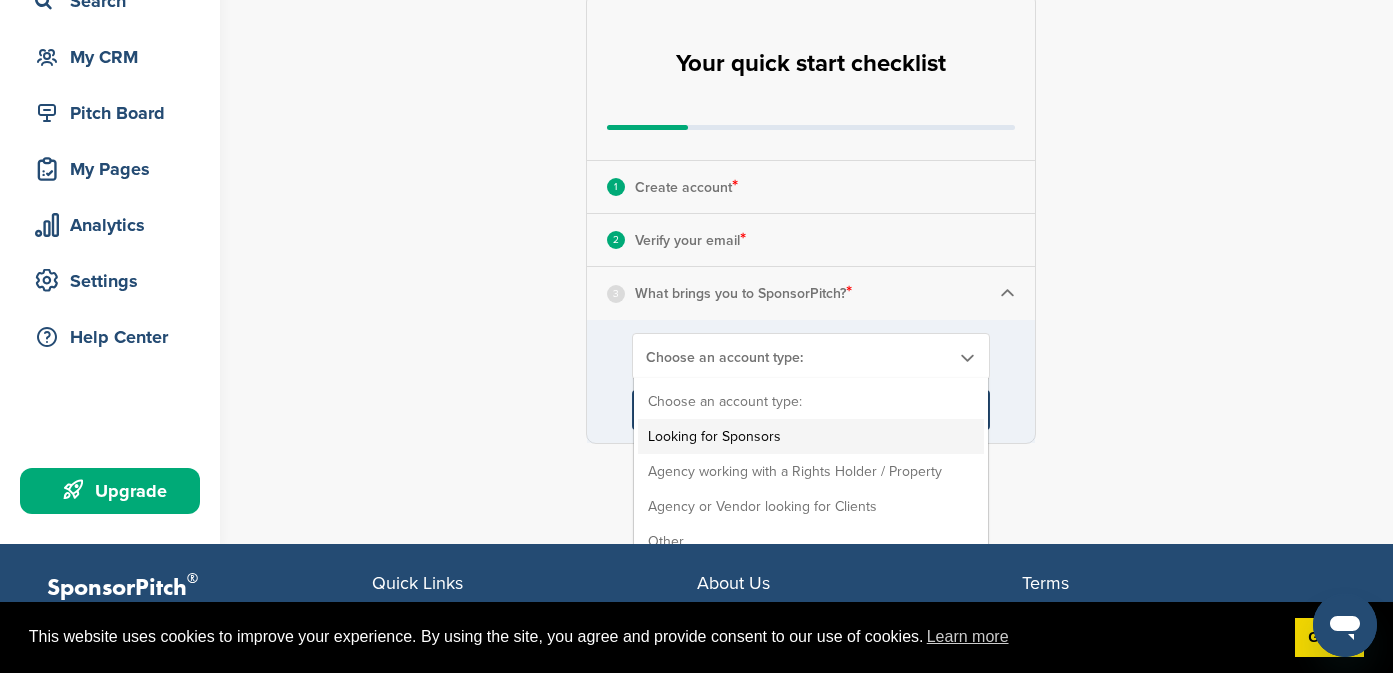 click on "Looking for Sponsors" at bounding box center (811, 436) 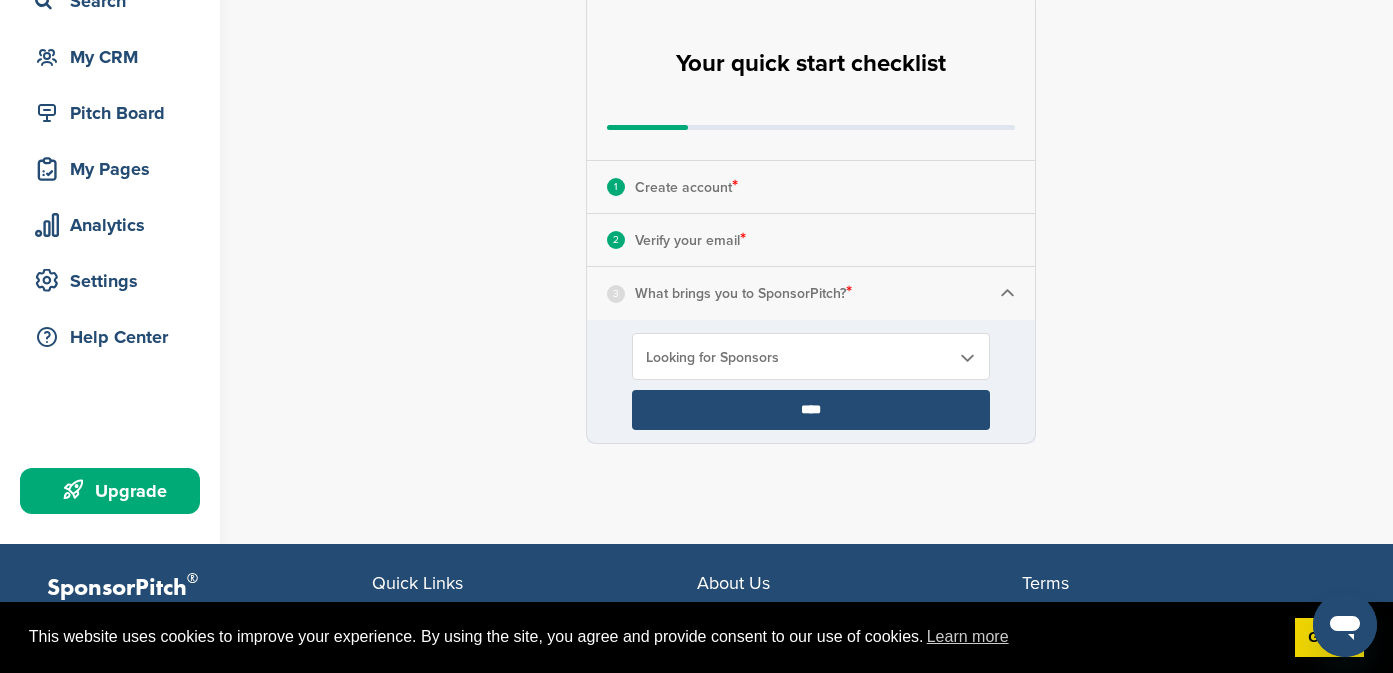 click on "Looking for Sponsors" at bounding box center [798, 357] 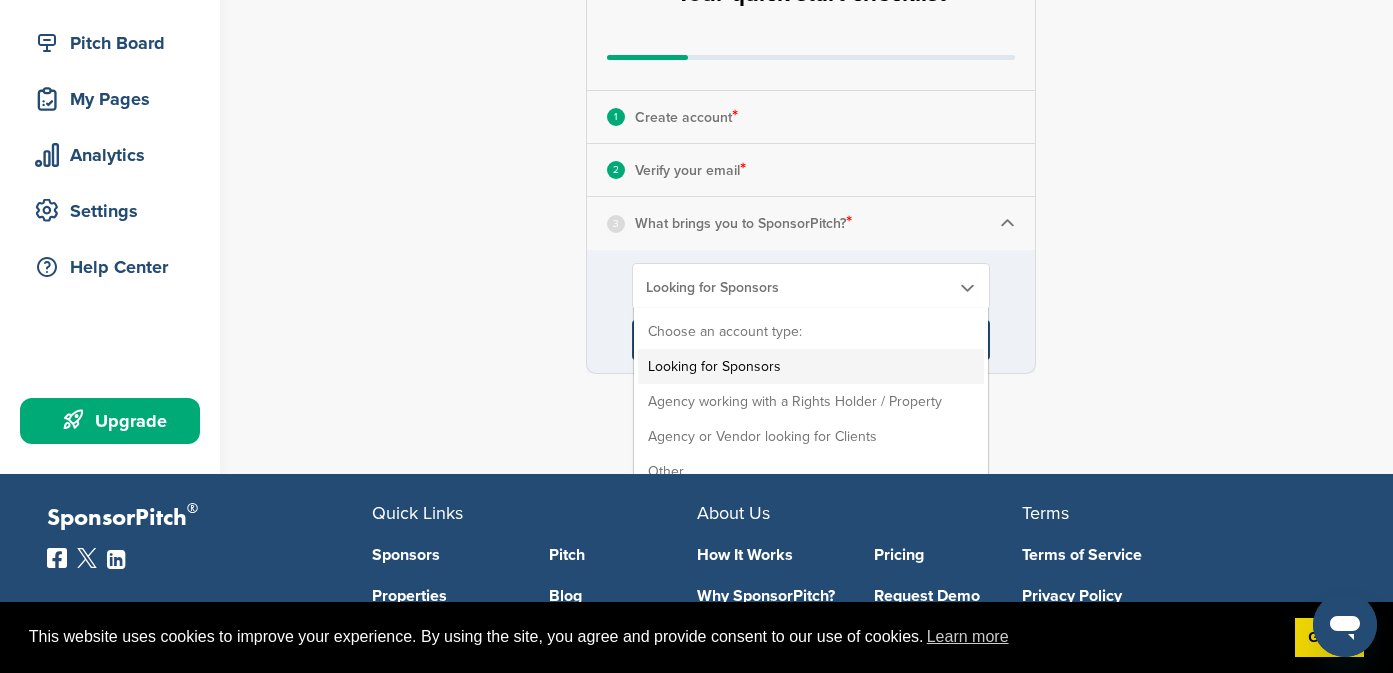 scroll, scrollTop: 240, scrollLeft: 0, axis: vertical 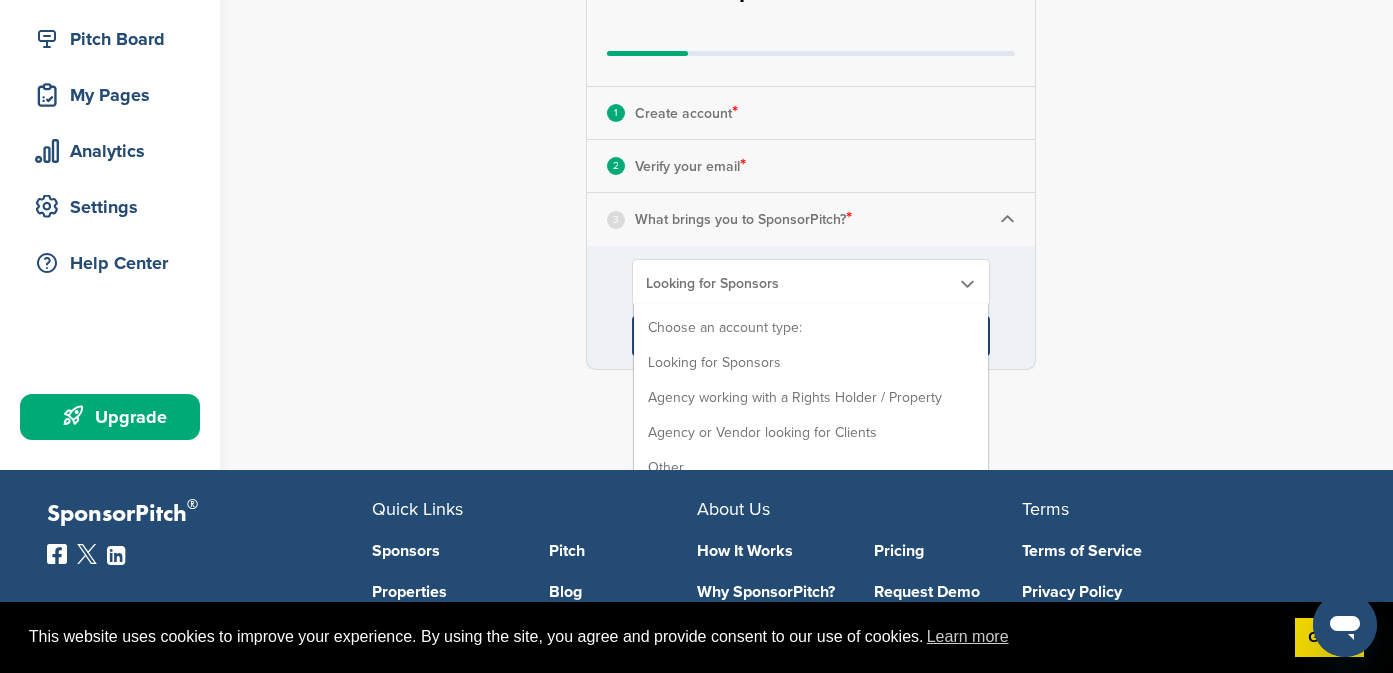 click on "**********" at bounding box center [822, 144] 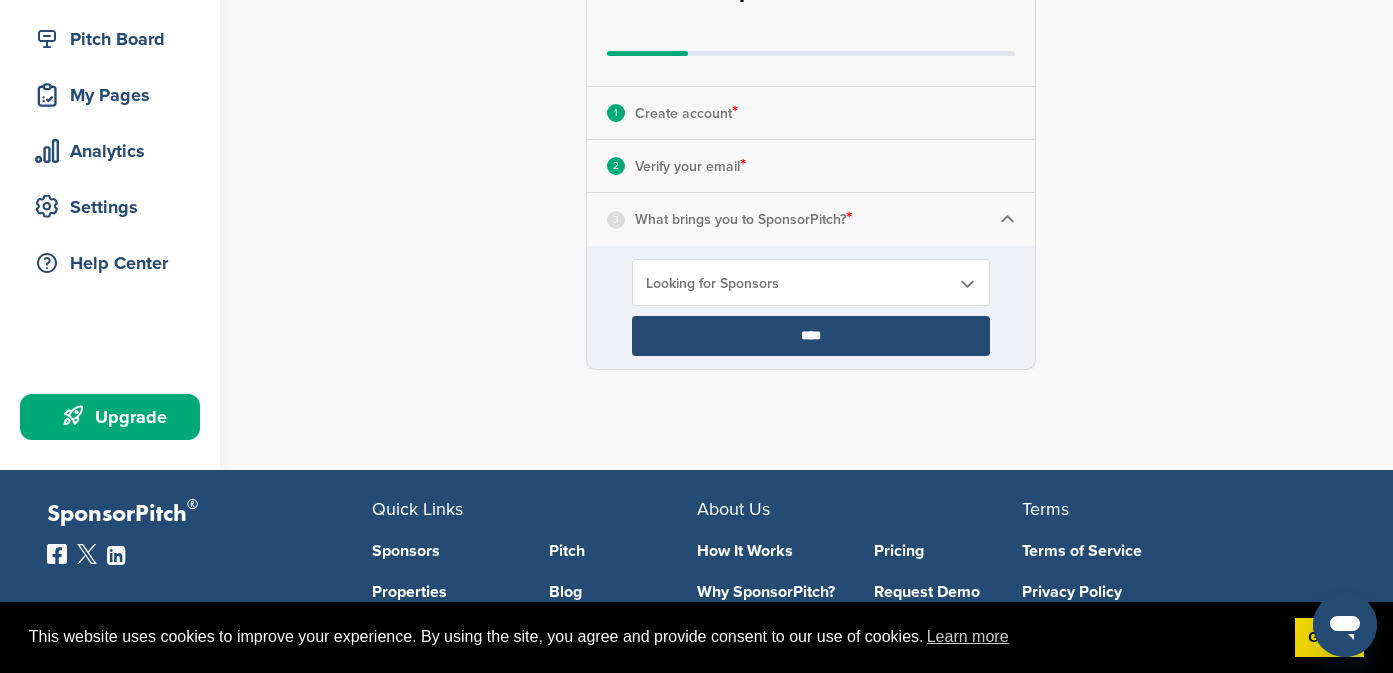 click on "****" at bounding box center [811, 336] 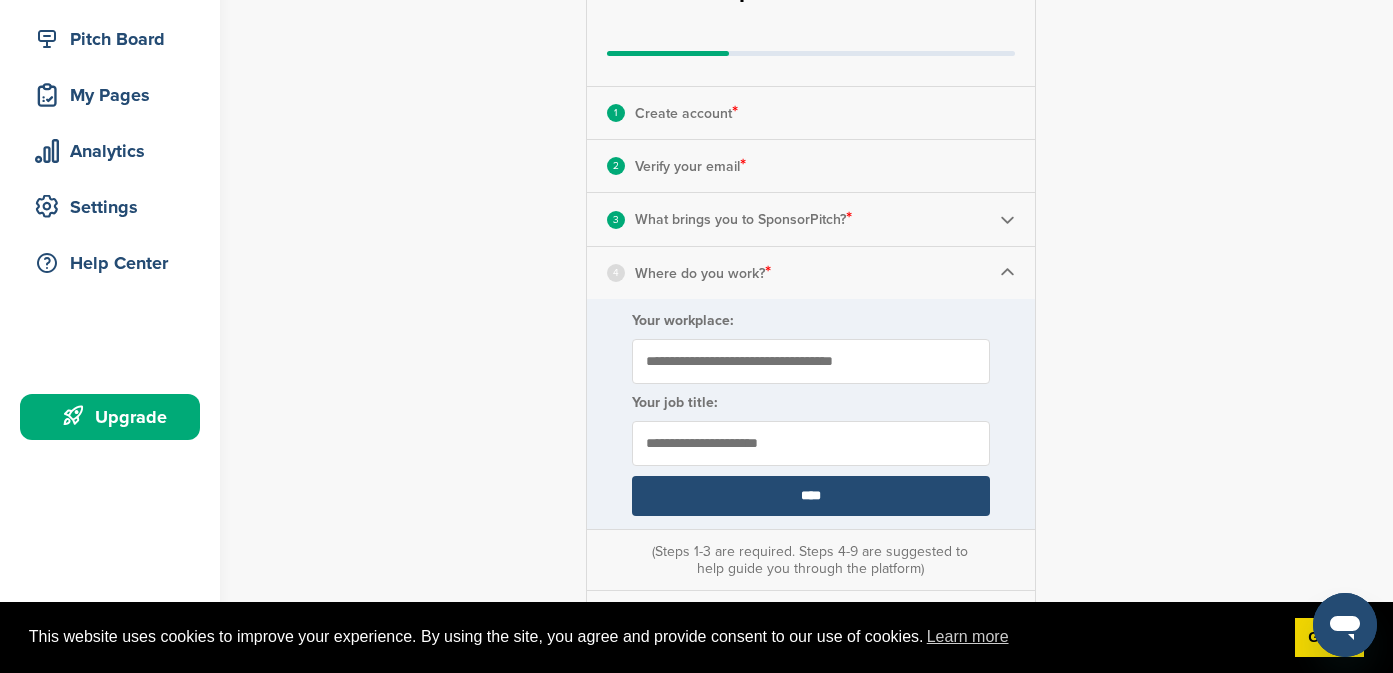 click on "Your workplace:" at bounding box center [811, 361] 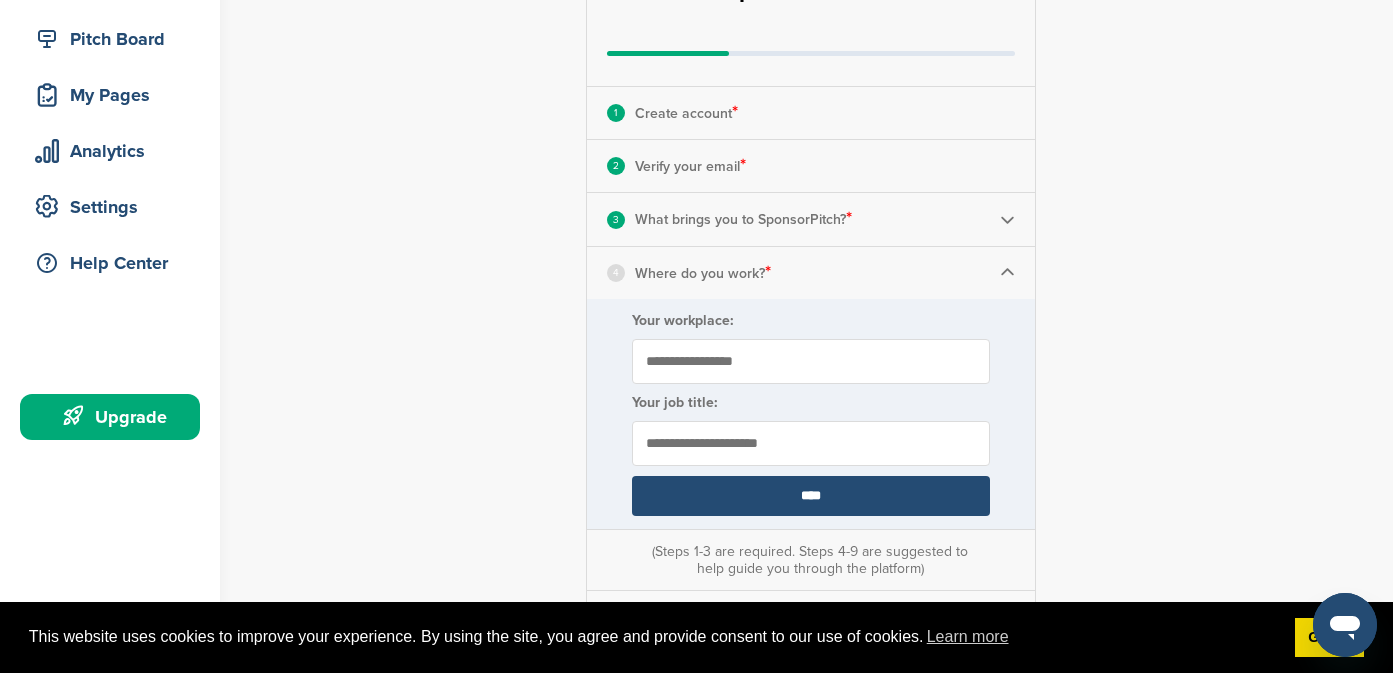 type on "**********" 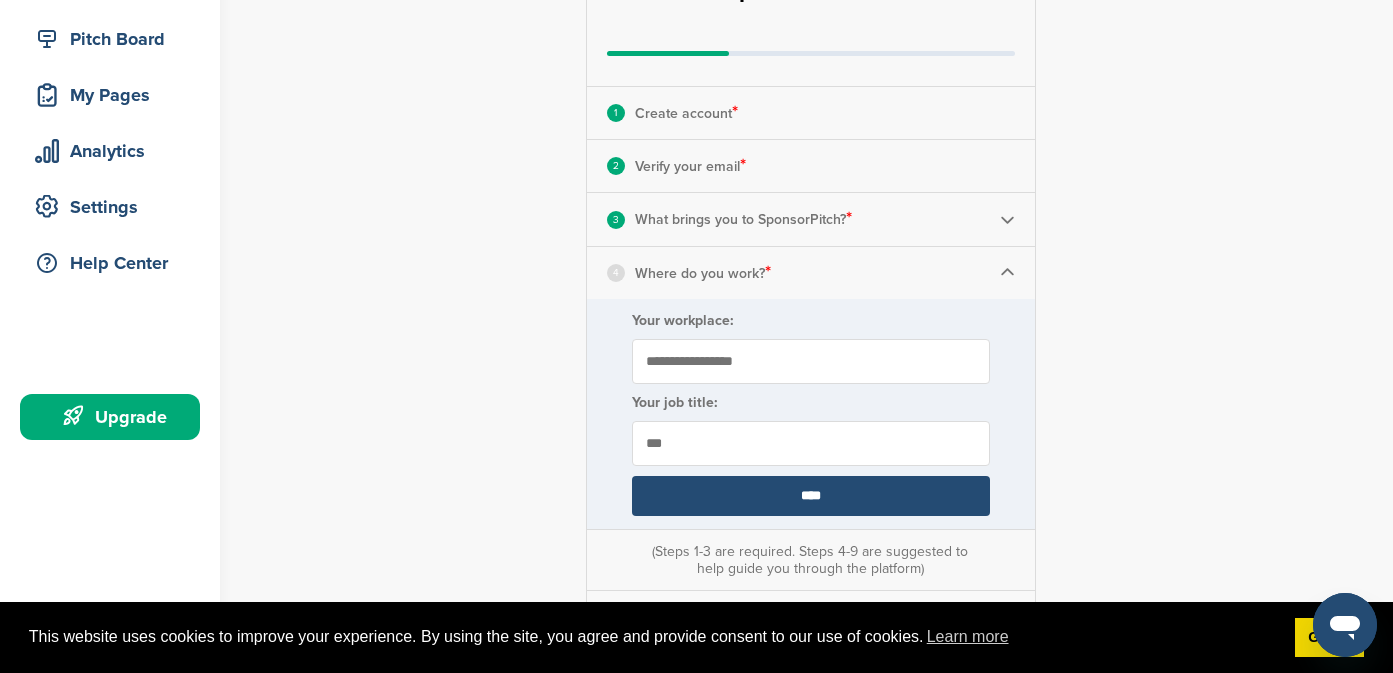 type on "***" 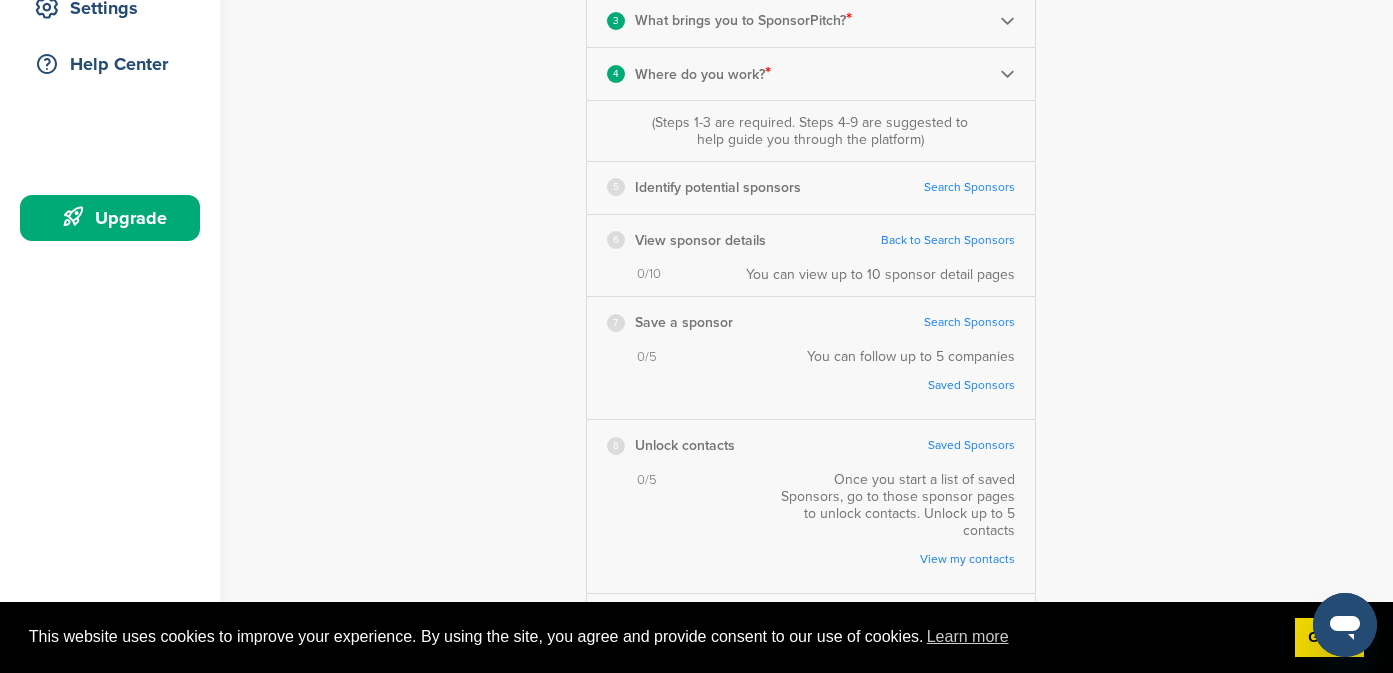 scroll, scrollTop: 437, scrollLeft: 0, axis: vertical 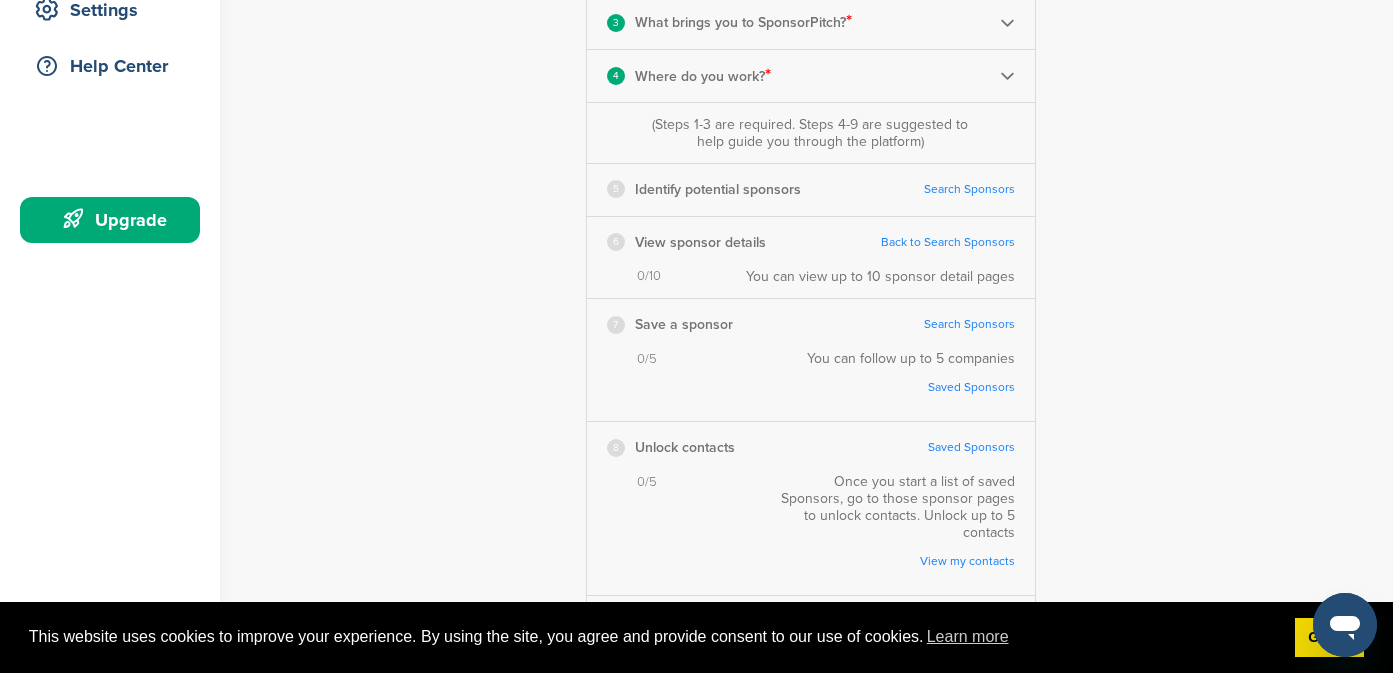 click on "5
Identify potential sponsors
Search Sponsors
Complete Steps 1-3 First" at bounding box center [811, 189] 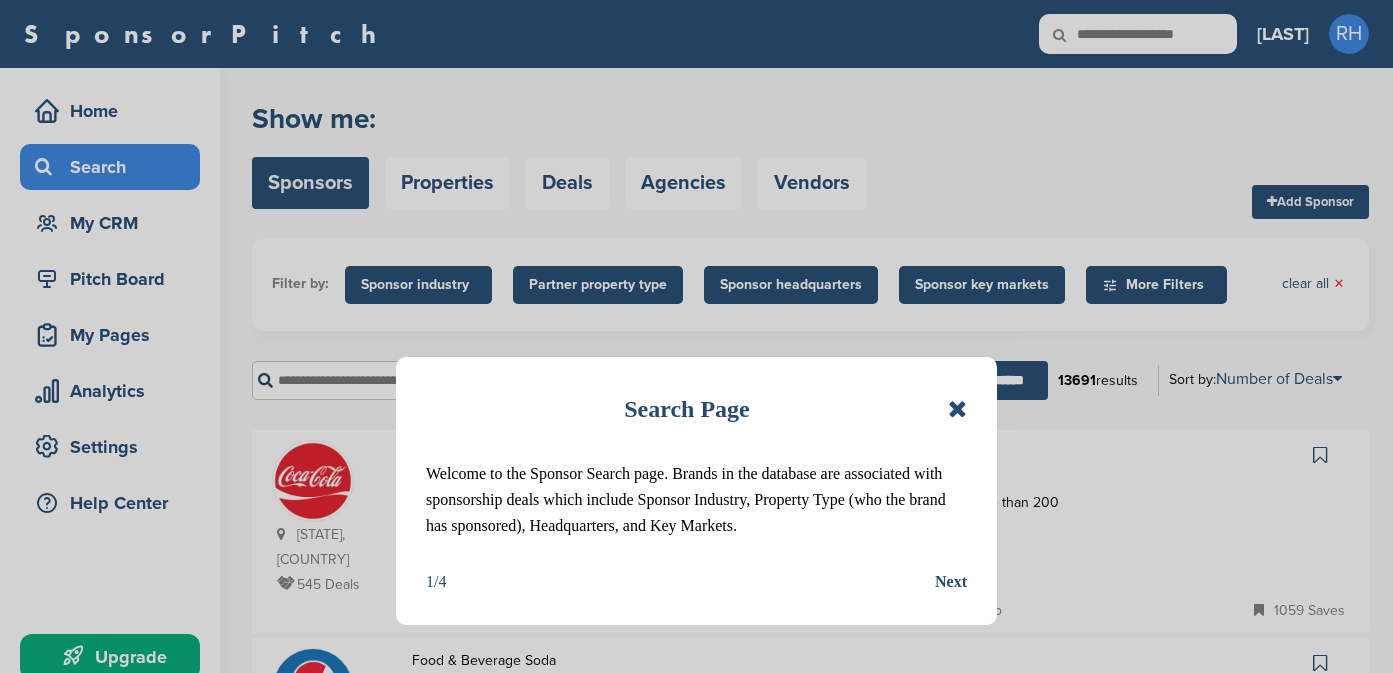 scroll, scrollTop: 0, scrollLeft: 0, axis: both 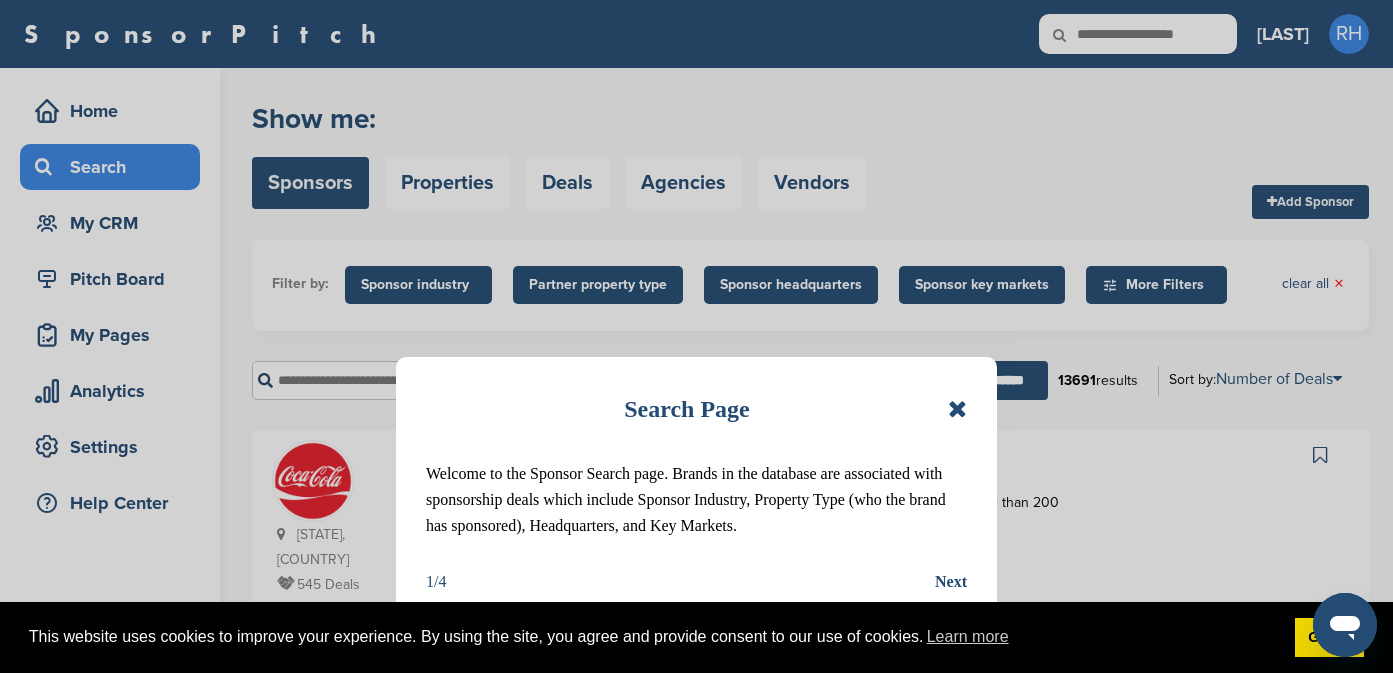 click at bounding box center (957, 409) 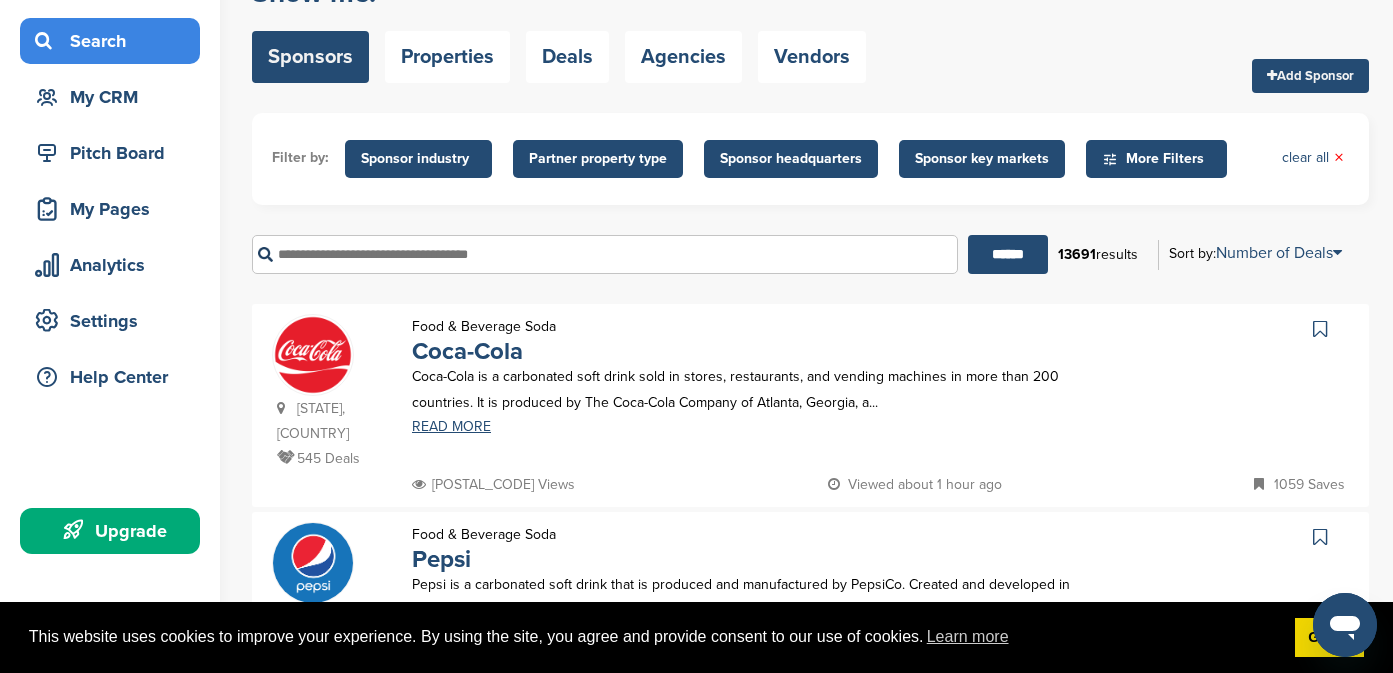 scroll, scrollTop: 125, scrollLeft: 0, axis: vertical 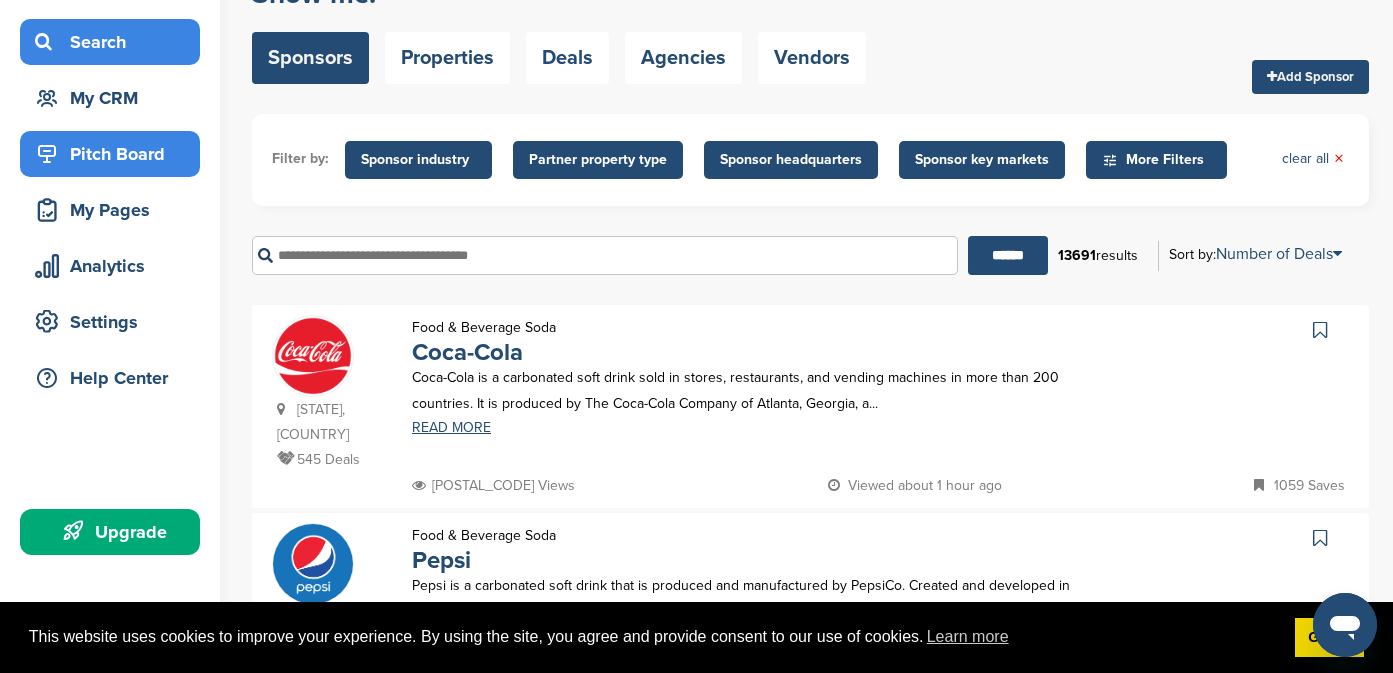click on "Pitch Board" at bounding box center [115, 154] 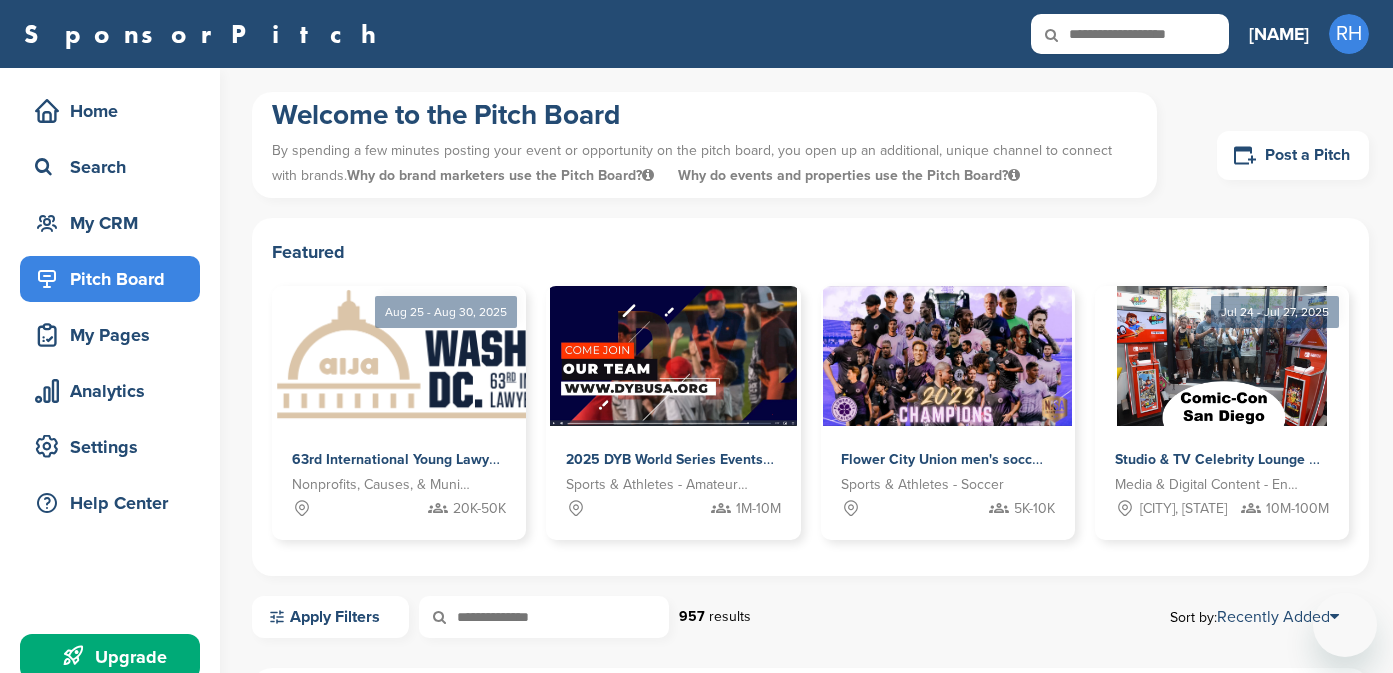 scroll, scrollTop: 0, scrollLeft: 0, axis: both 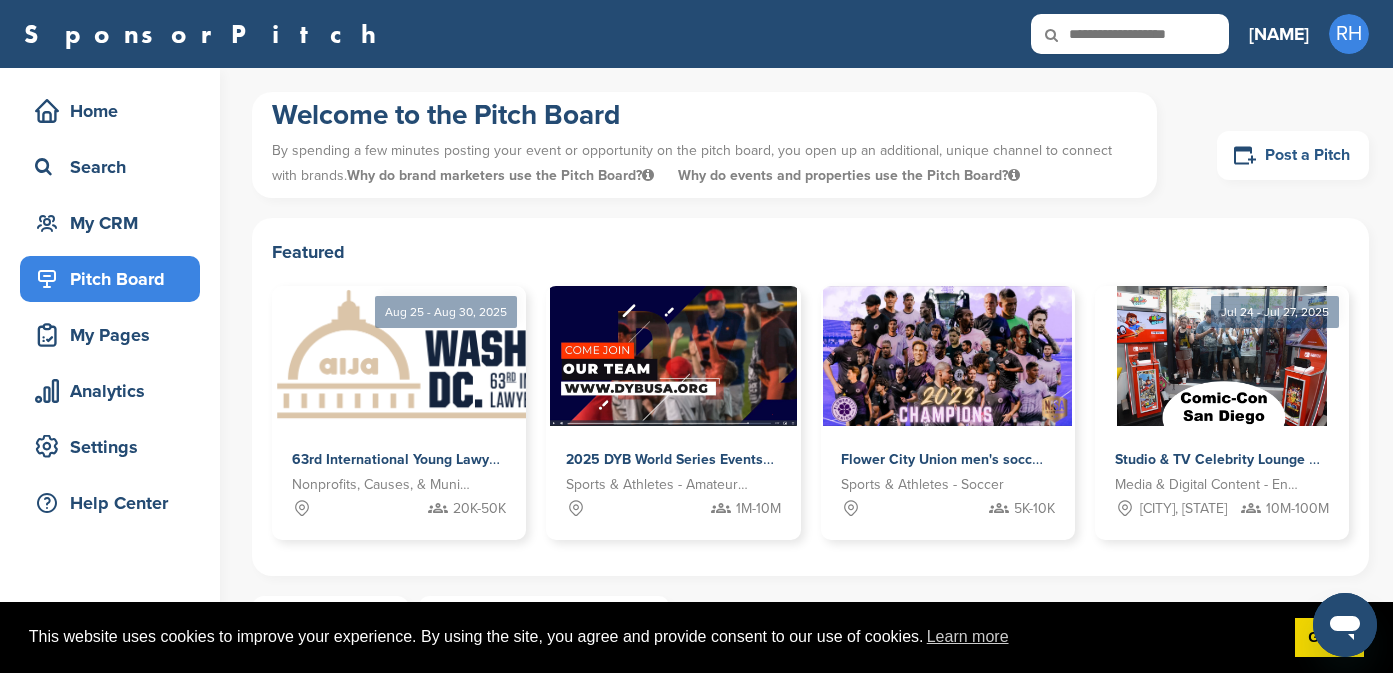 click on "Post a Pitch" at bounding box center (1293, 155) 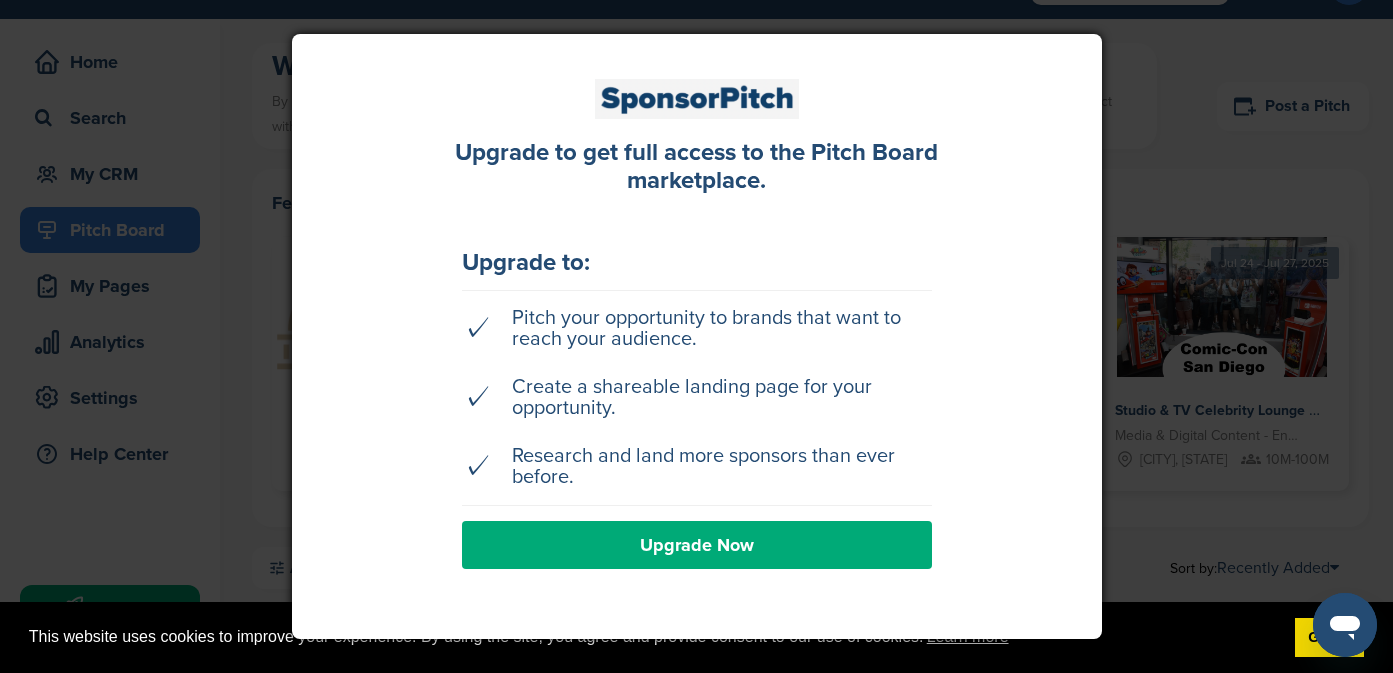 scroll, scrollTop: 52, scrollLeft: 0, axis: vertical 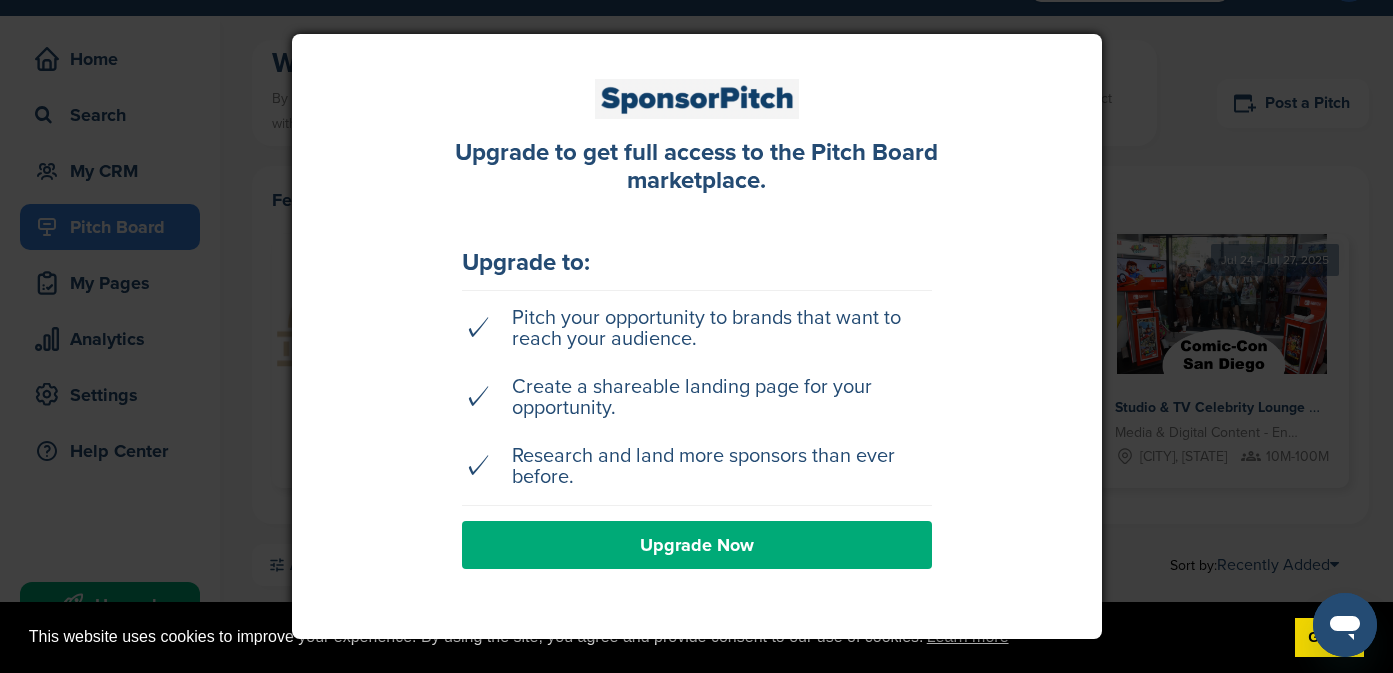 click at bounding box center [696, 336] 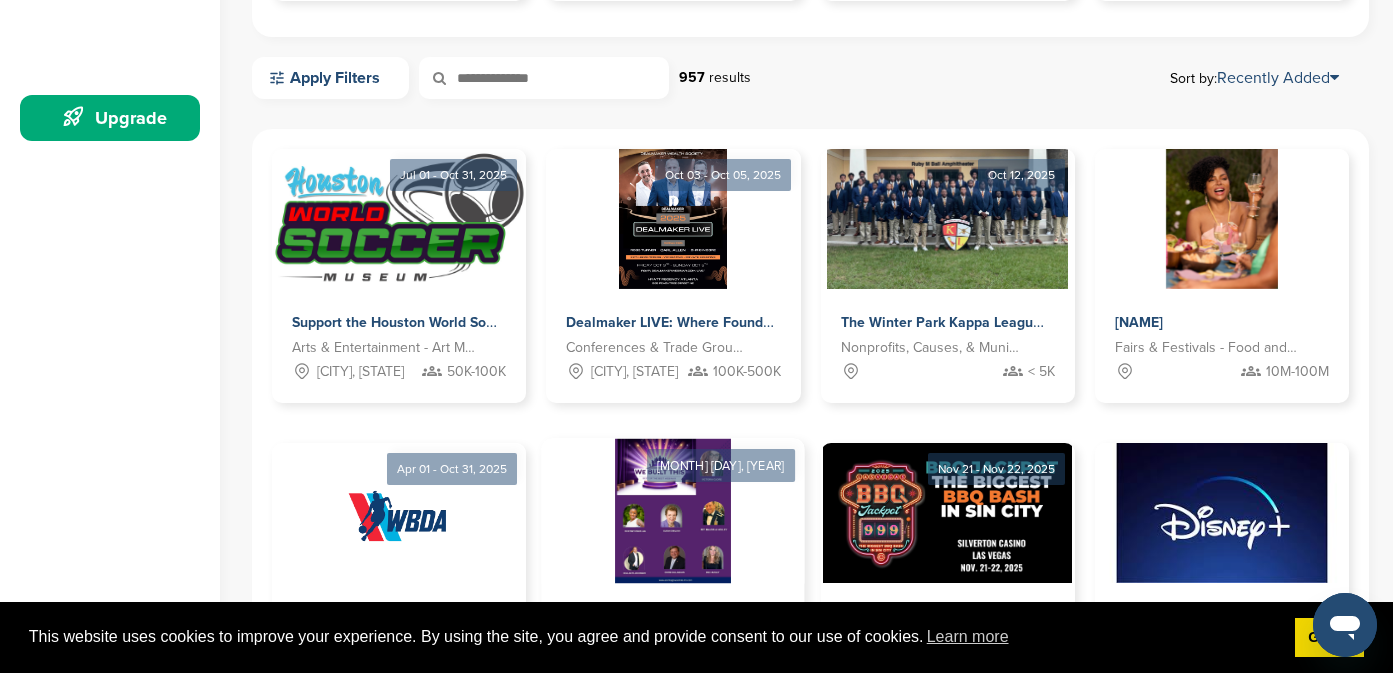 scroll, scrollTop: 0, scrollLeft: 0, axis: both 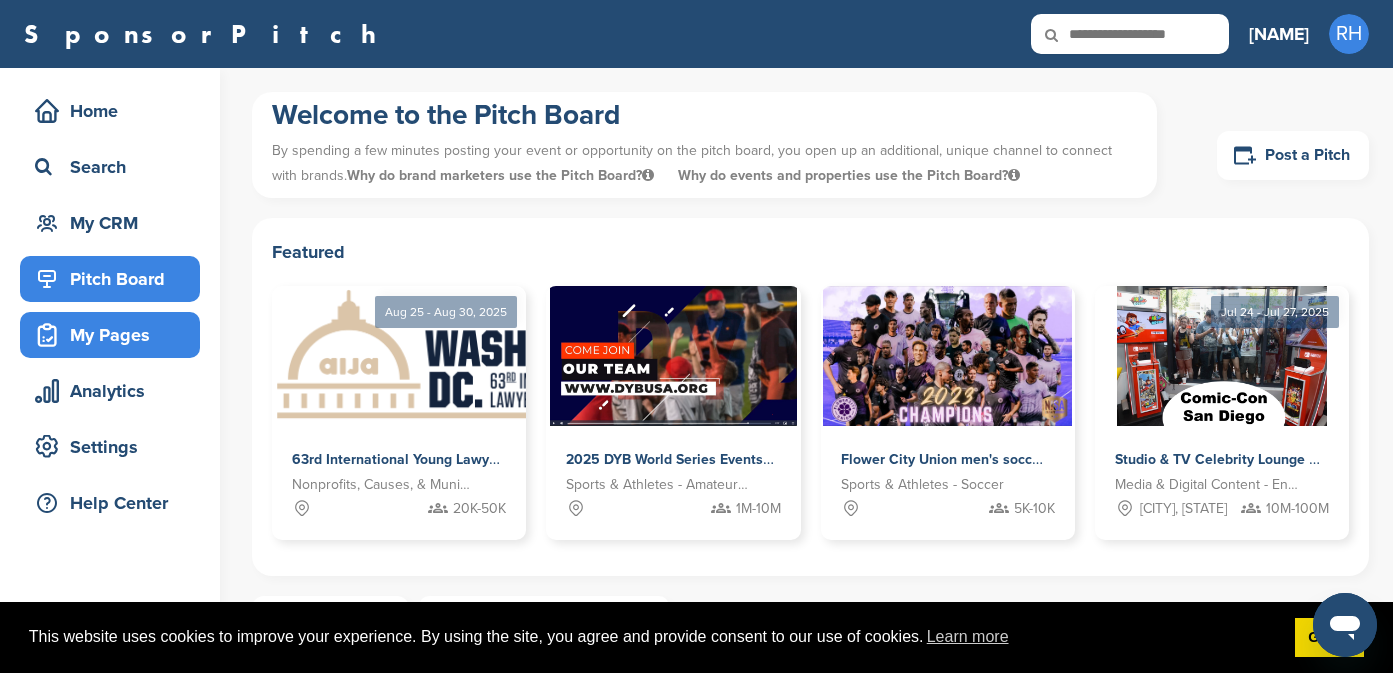 click on "My Pages" at bounding box center (115, 335) 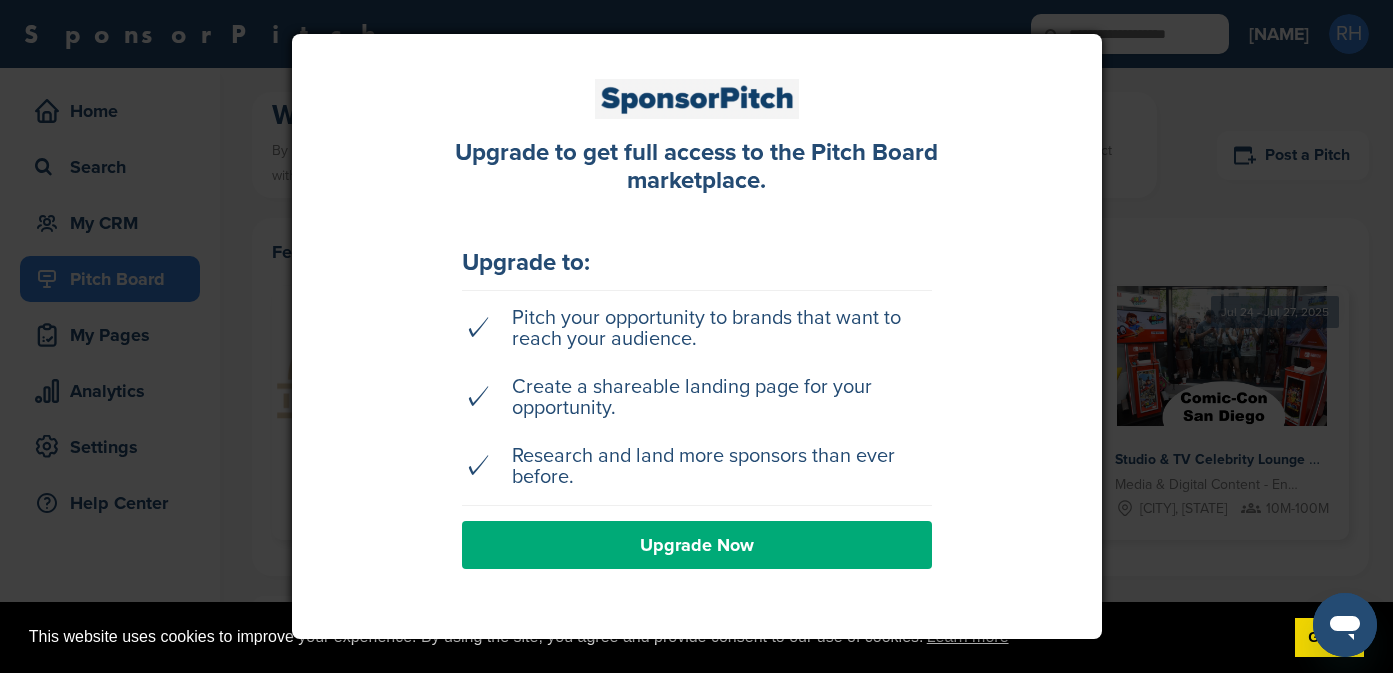 click at bounding box center [696, 336] 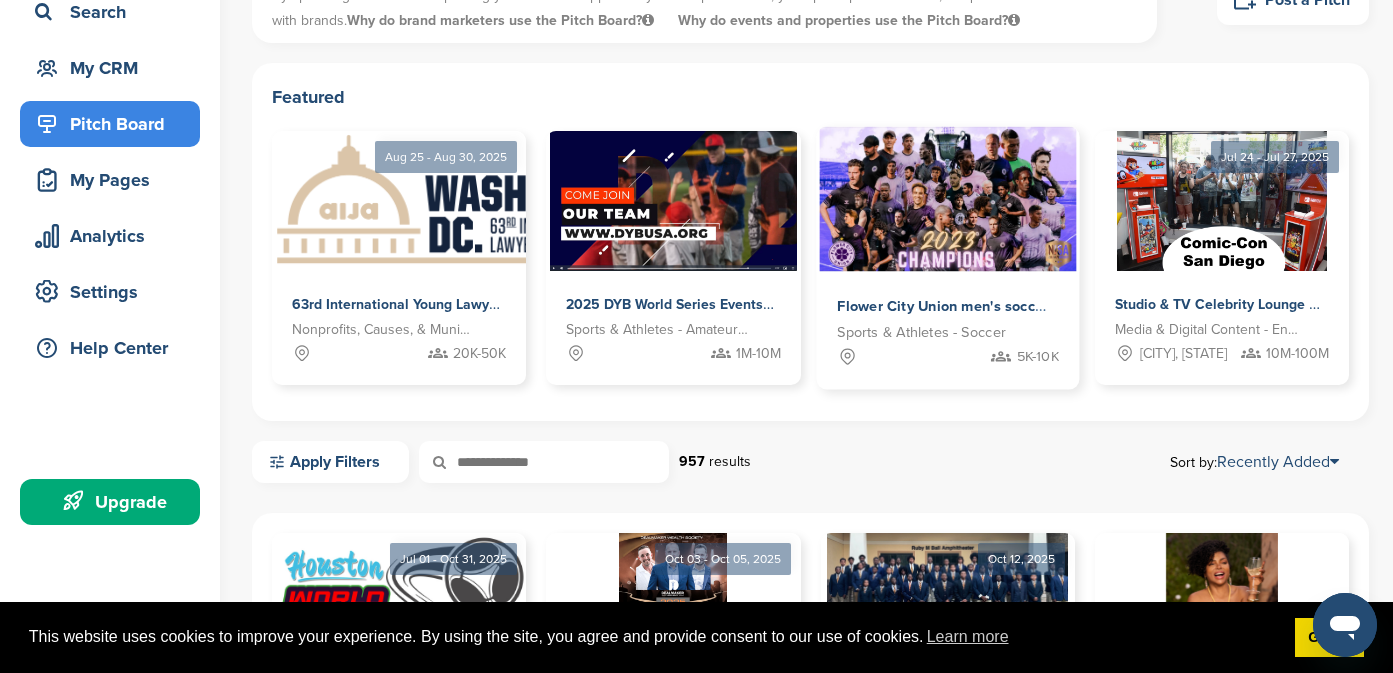 scroll, scrollTop: 0, scrollLeft: 0, axis: both 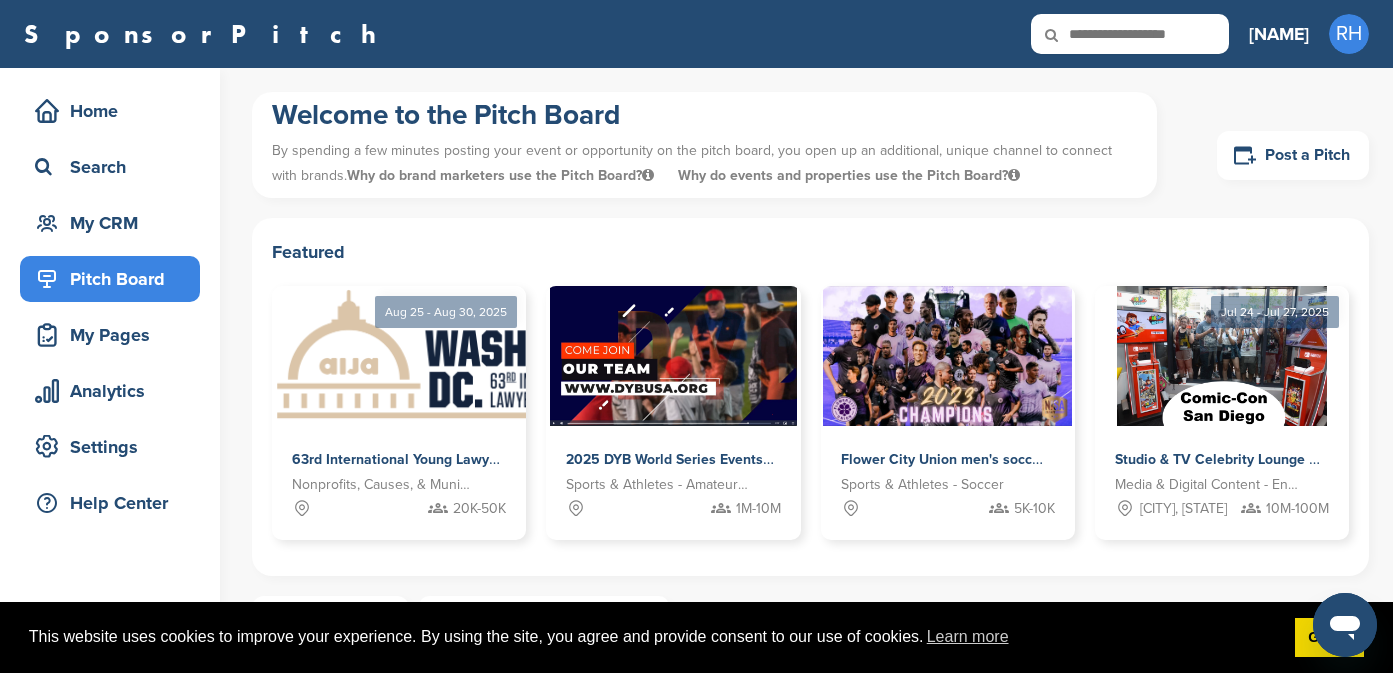 click at bounding box center (1065, 35) 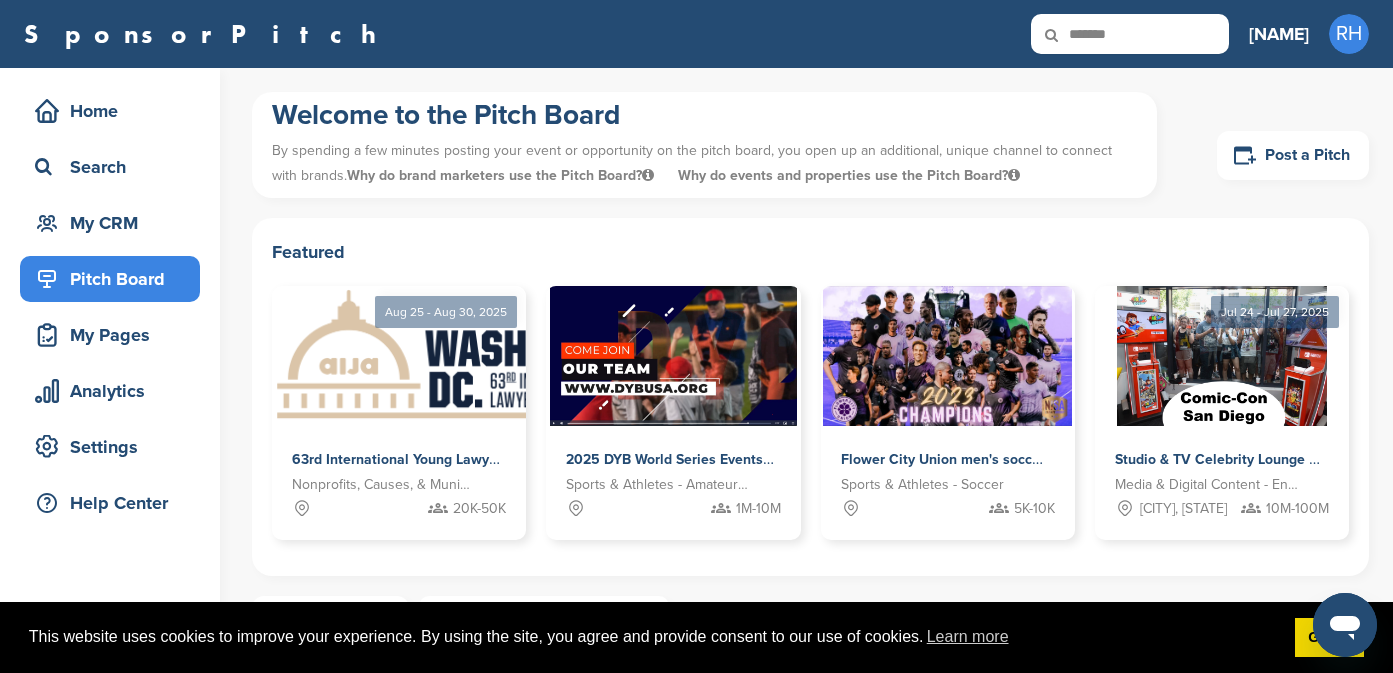 type on "*******" 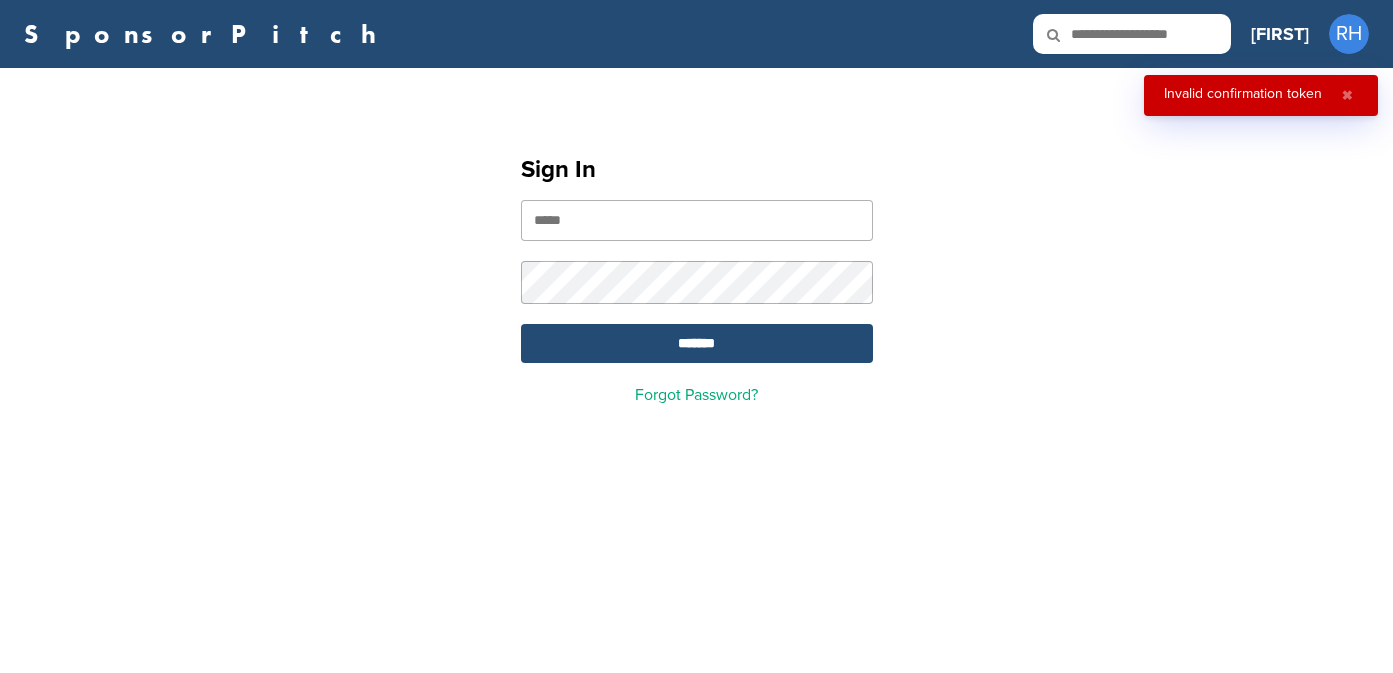 scroll, scrollTop: 0, scrollLeft: 0, axis: both 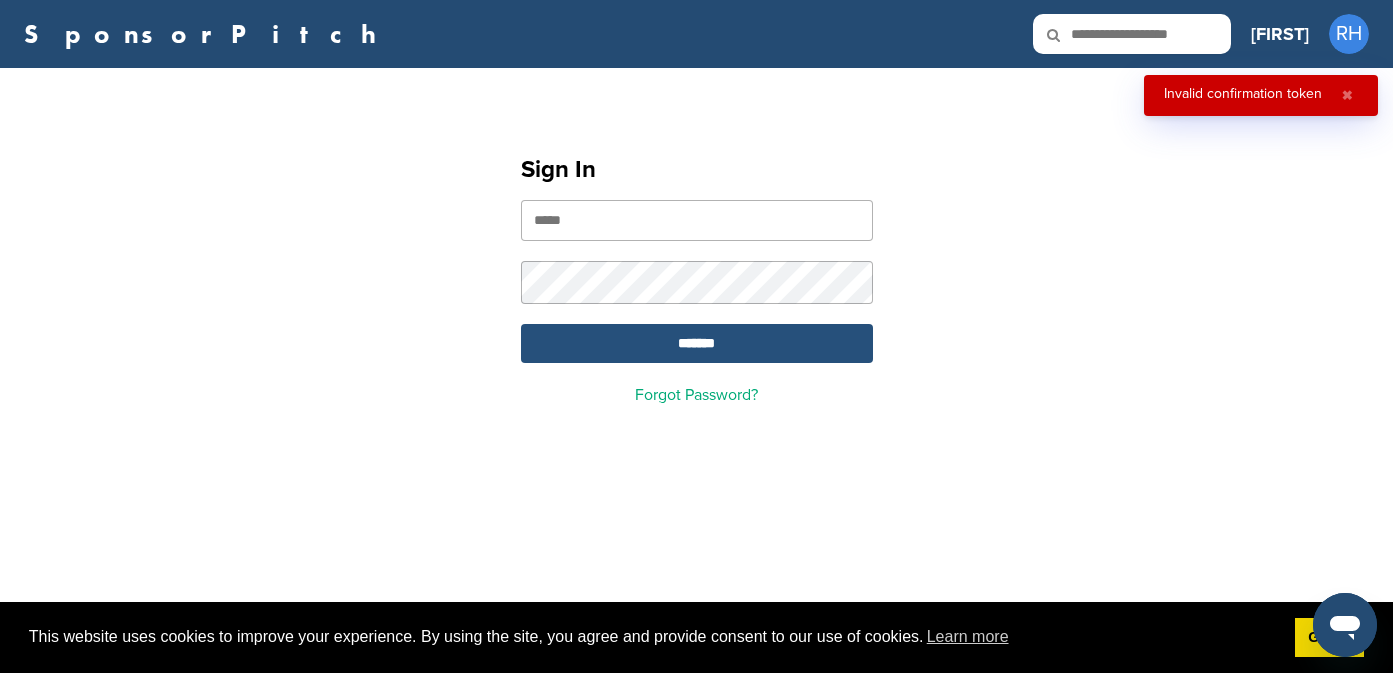 type on "**********" 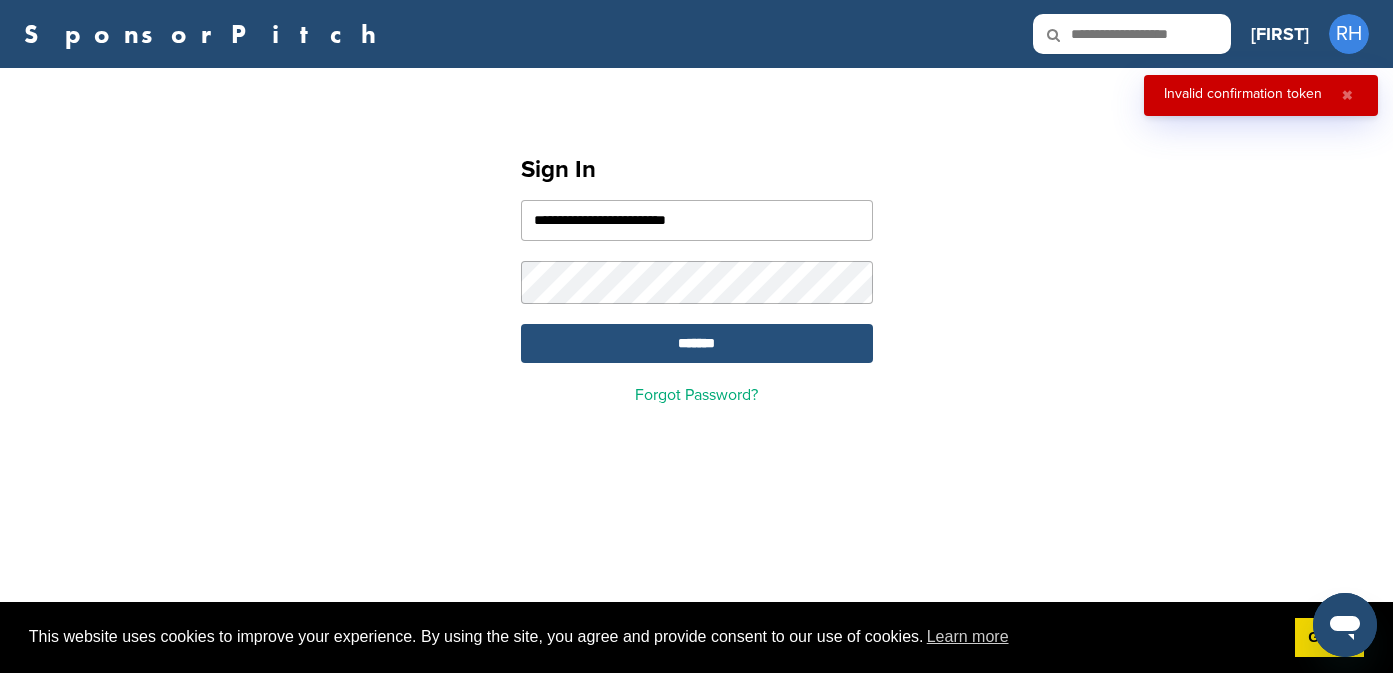 click on "*******" at bounding box center [697, 343] 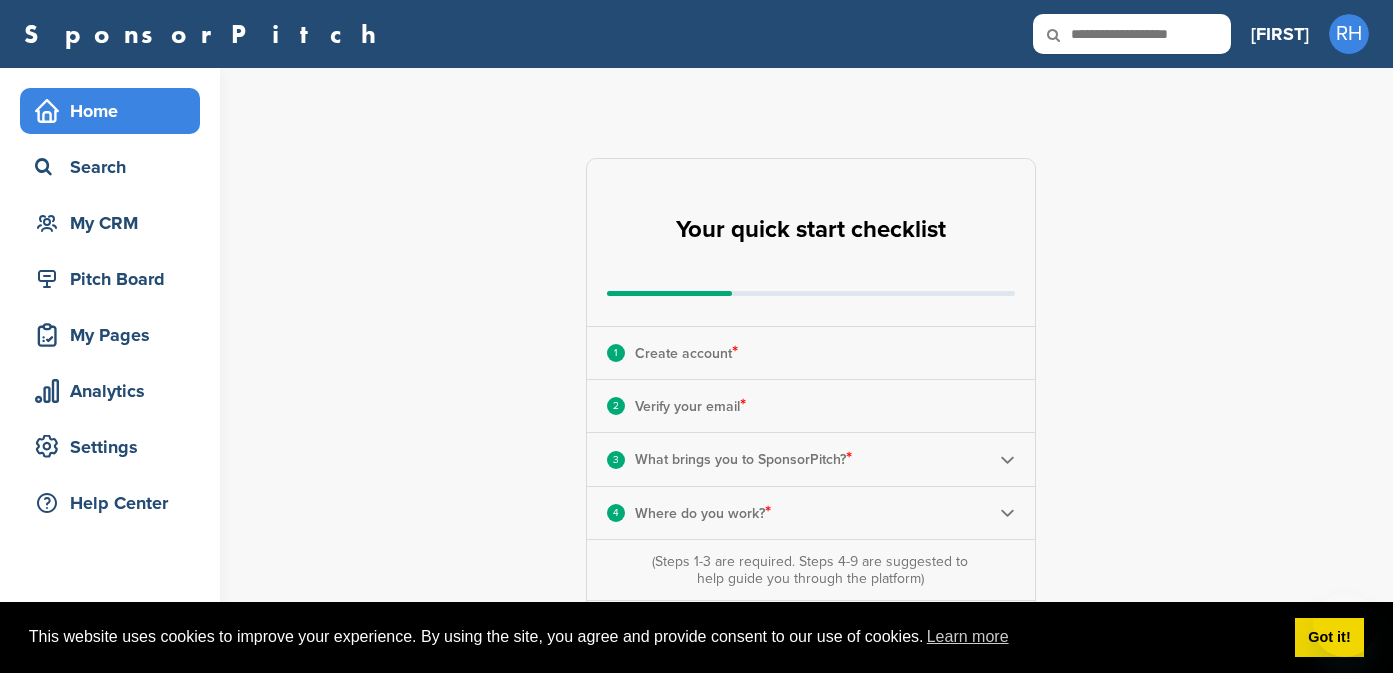 scroll, scrollTop: 0, scrollLeft: 0, axis: both 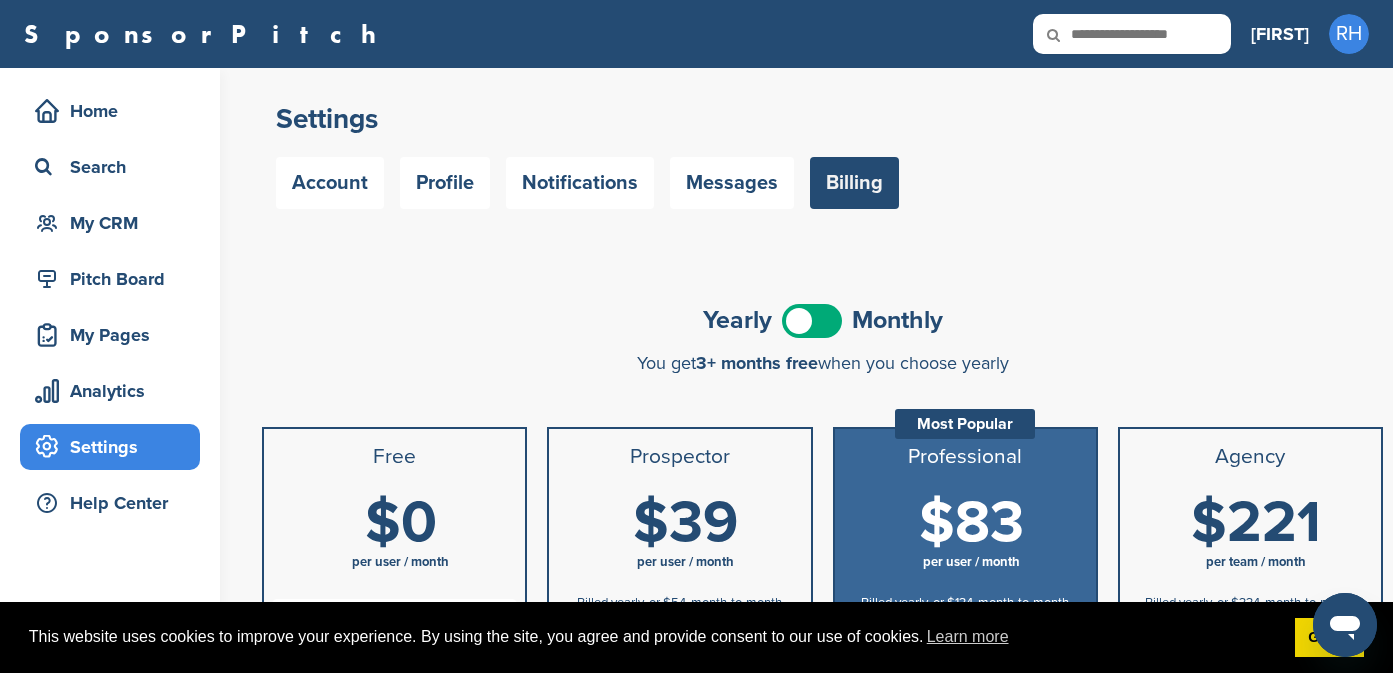 click on "Billing" at bounding box center (854, 183) 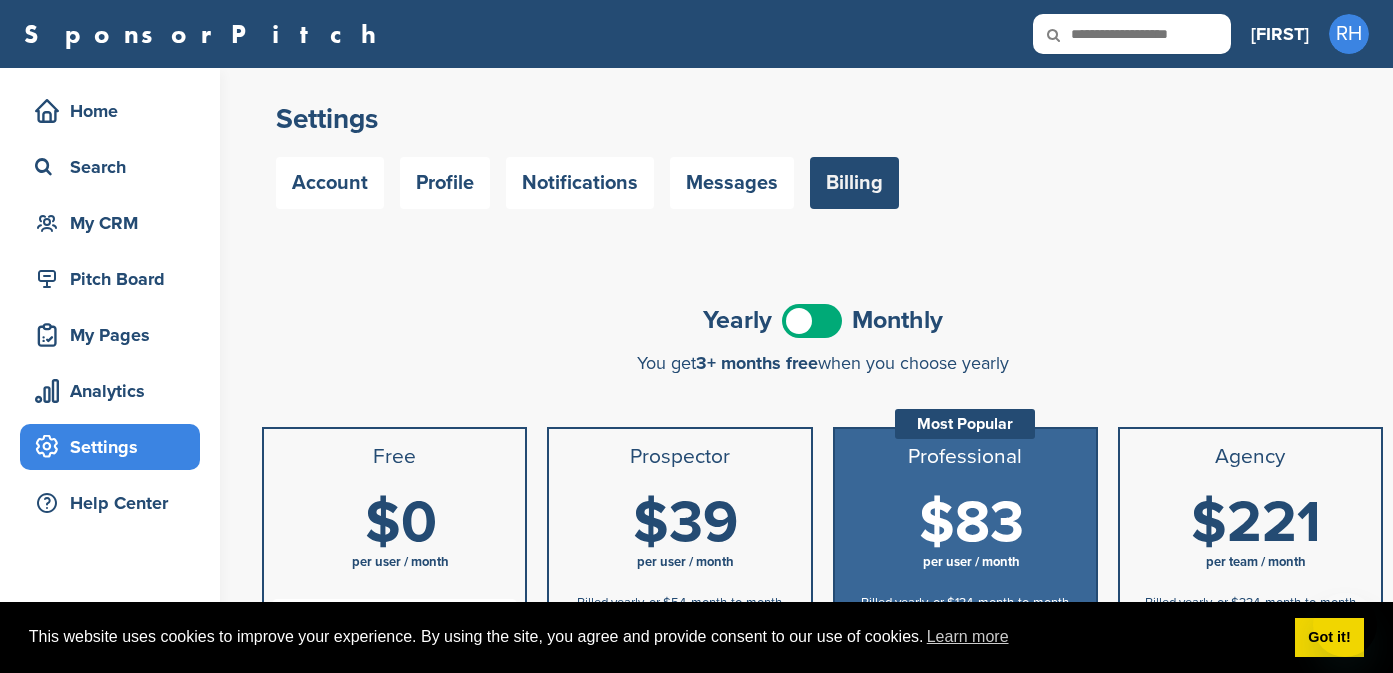 scroll, scrollTop: 0, scrollLeft: 0, axis: both 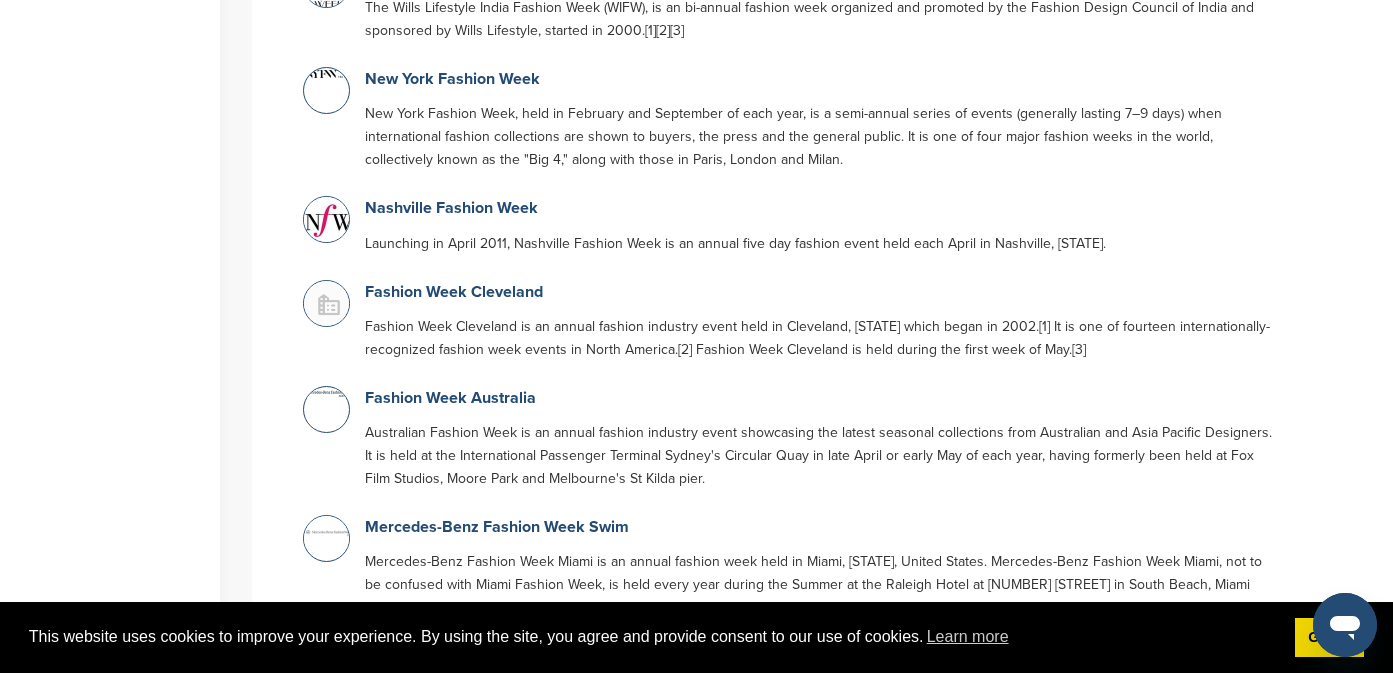 click on "[STATE] Fashion Week, held in February and September of each year, is a semi-annual series of events (generally lasting 7–9 days) when international fashion collections are shown to buyers, the press and the general public. It is one of four major fashion weeks in the world, collectively known as the "Big 4," along with those in Paris, London and Milan." at bounding box center [822, 136] 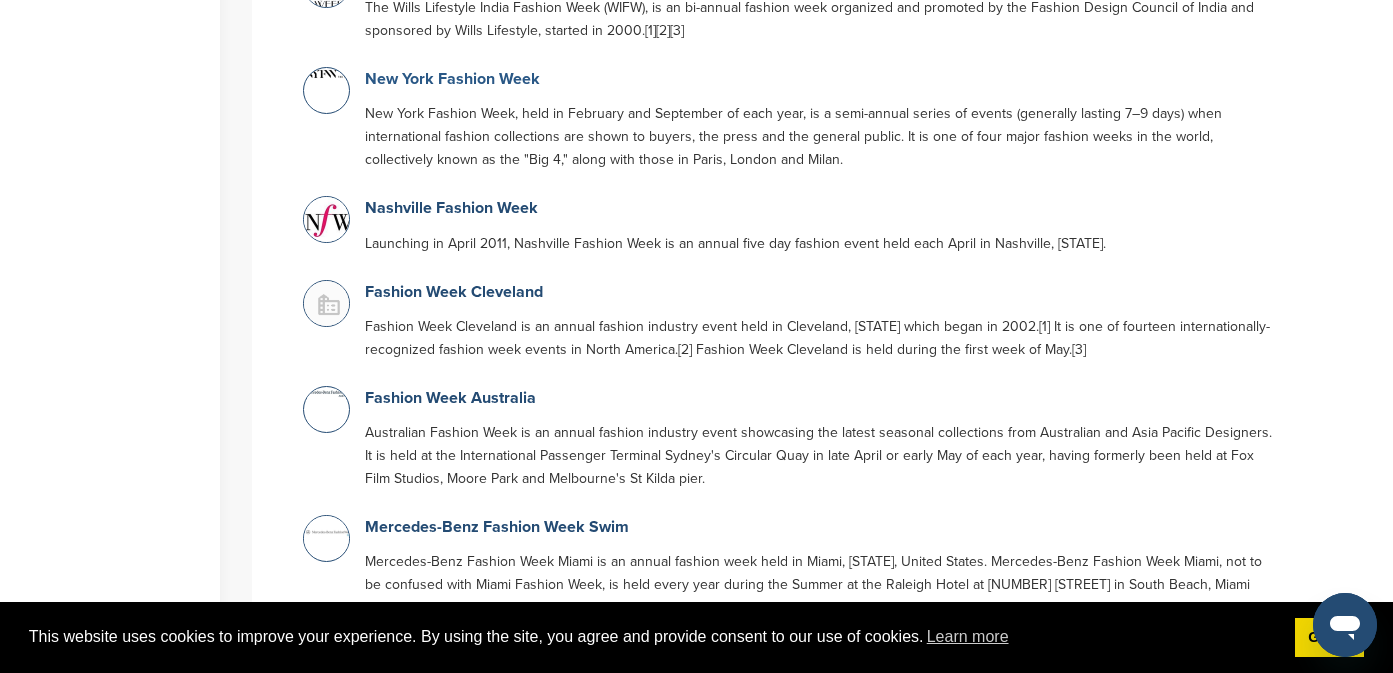 click on "[STATE] Fashion Week" at bounding box center (452, 79) 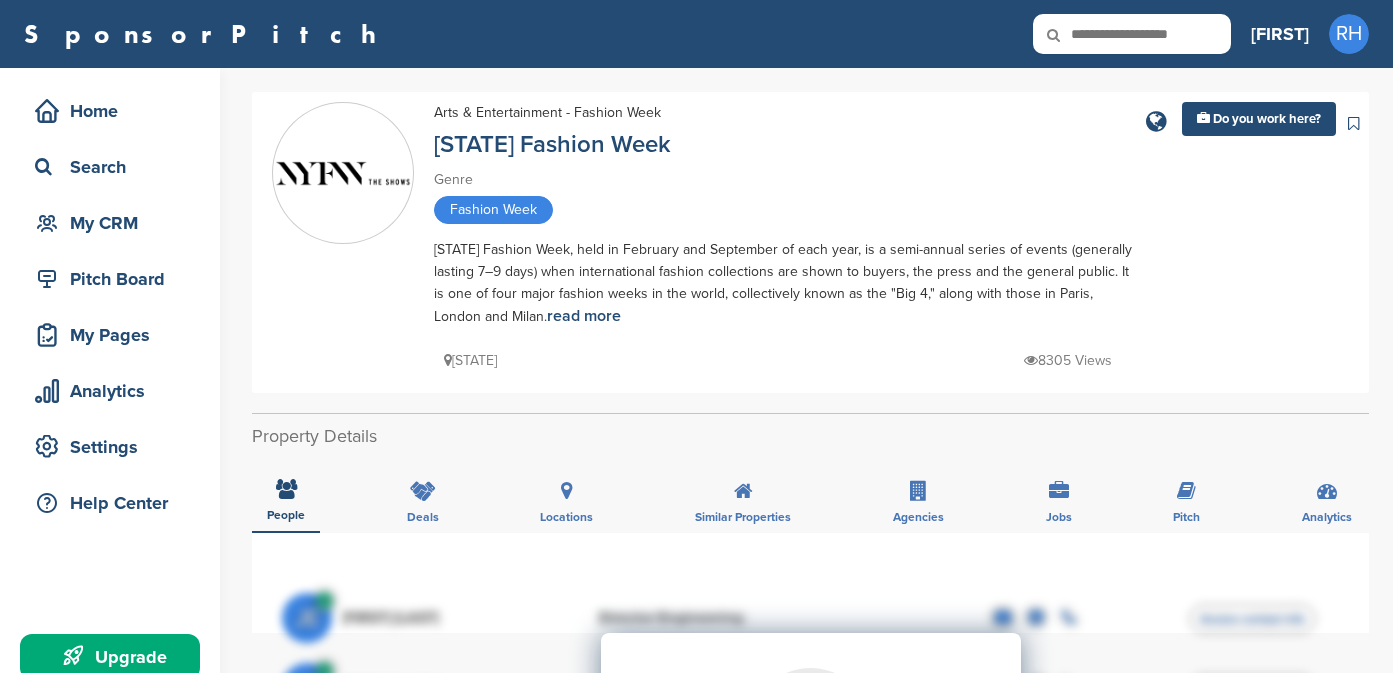 scroll, scrollTop: 0, scrollLeft: 0, axis: both 